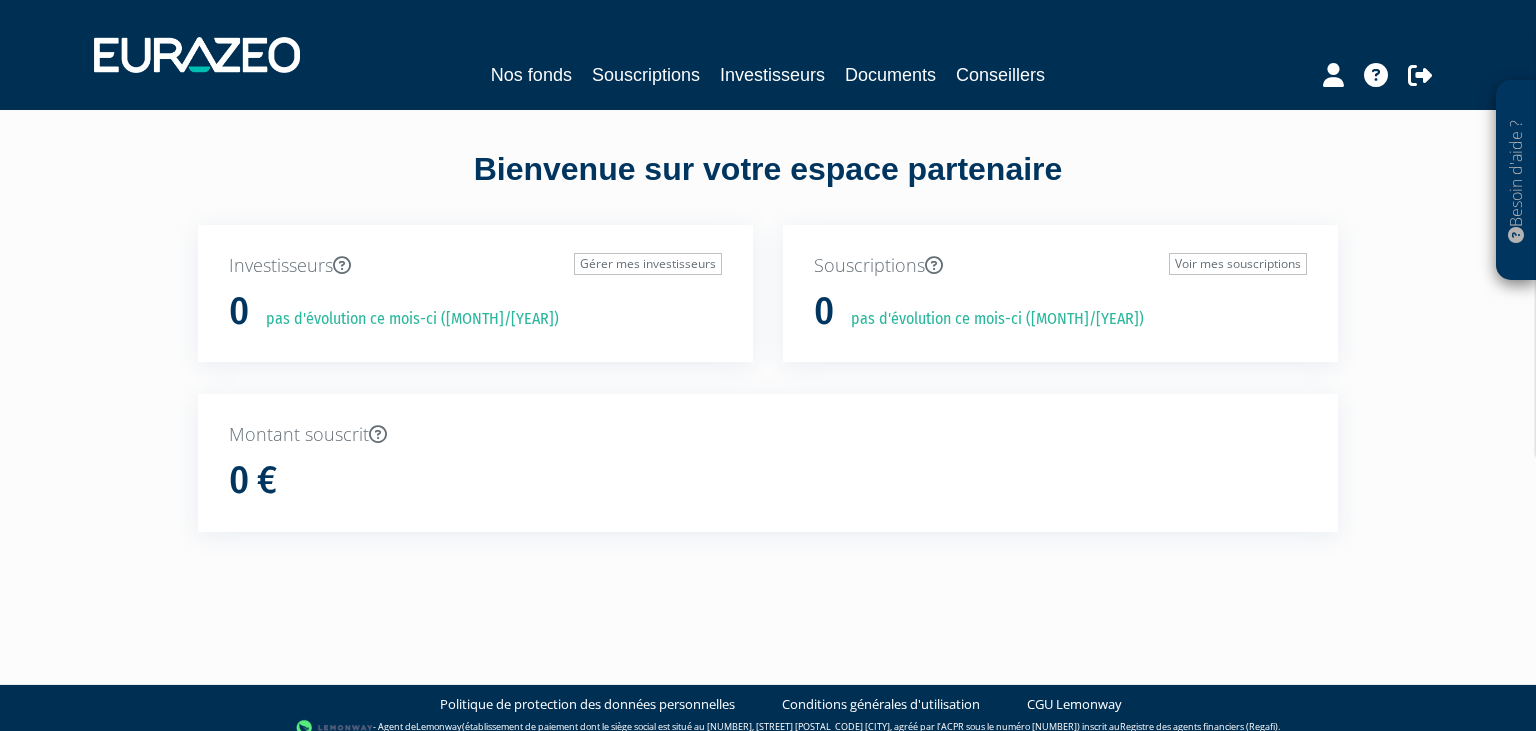 scroll, scrollTop: 0, scrollLeft: 0, axis: both 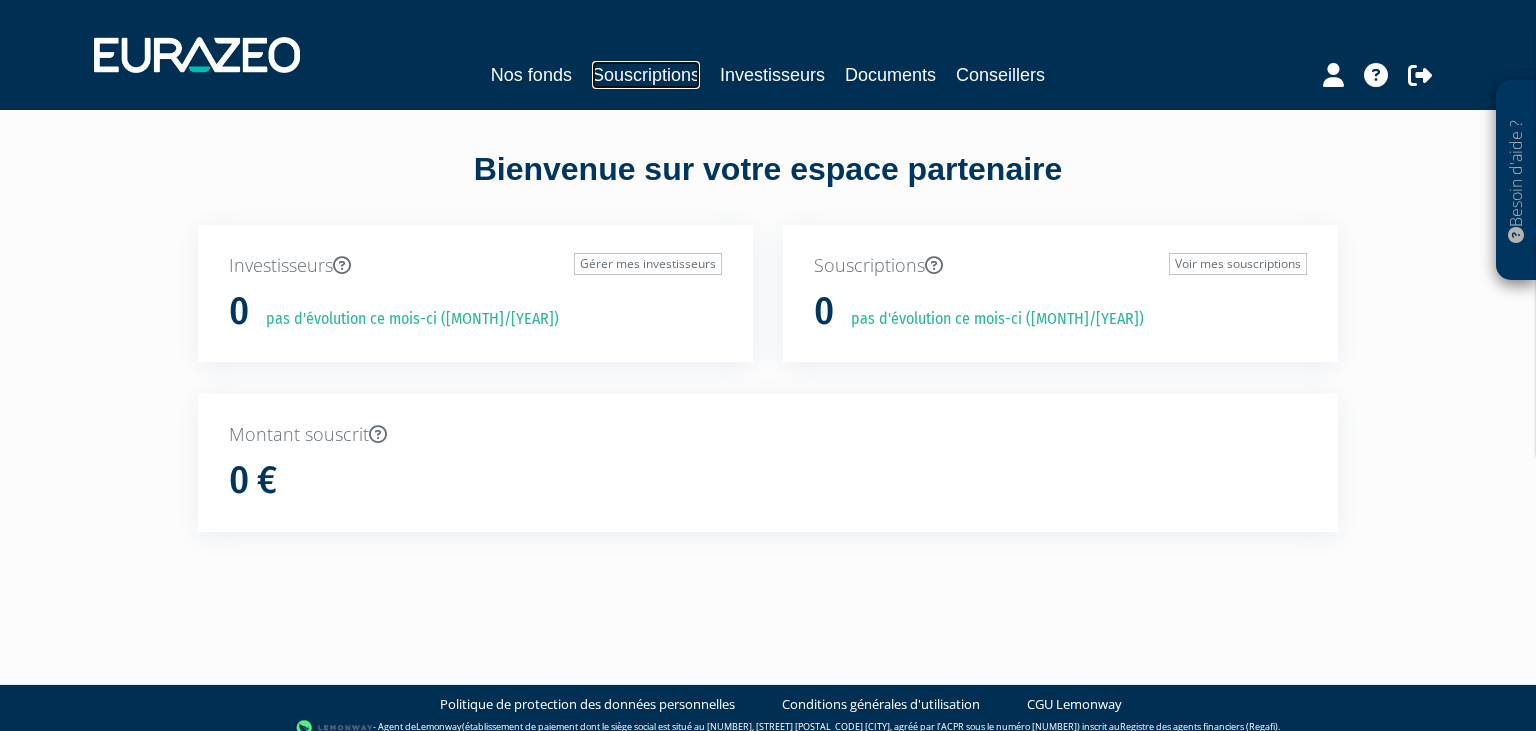 click on "Souscriptions" at bounding box center (646, 75) 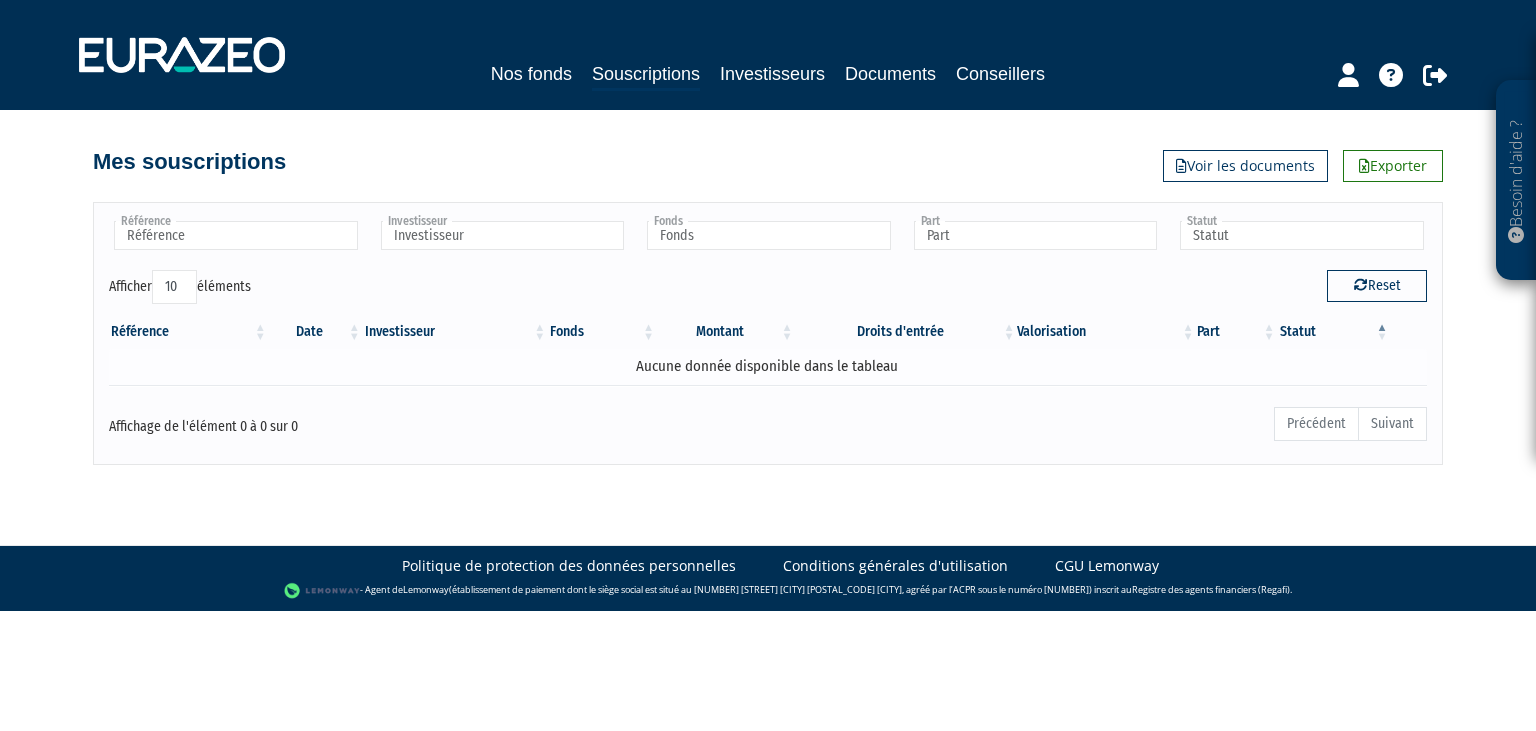 scroll, scrollTop: 0, scrollLeft: 0, axis: both 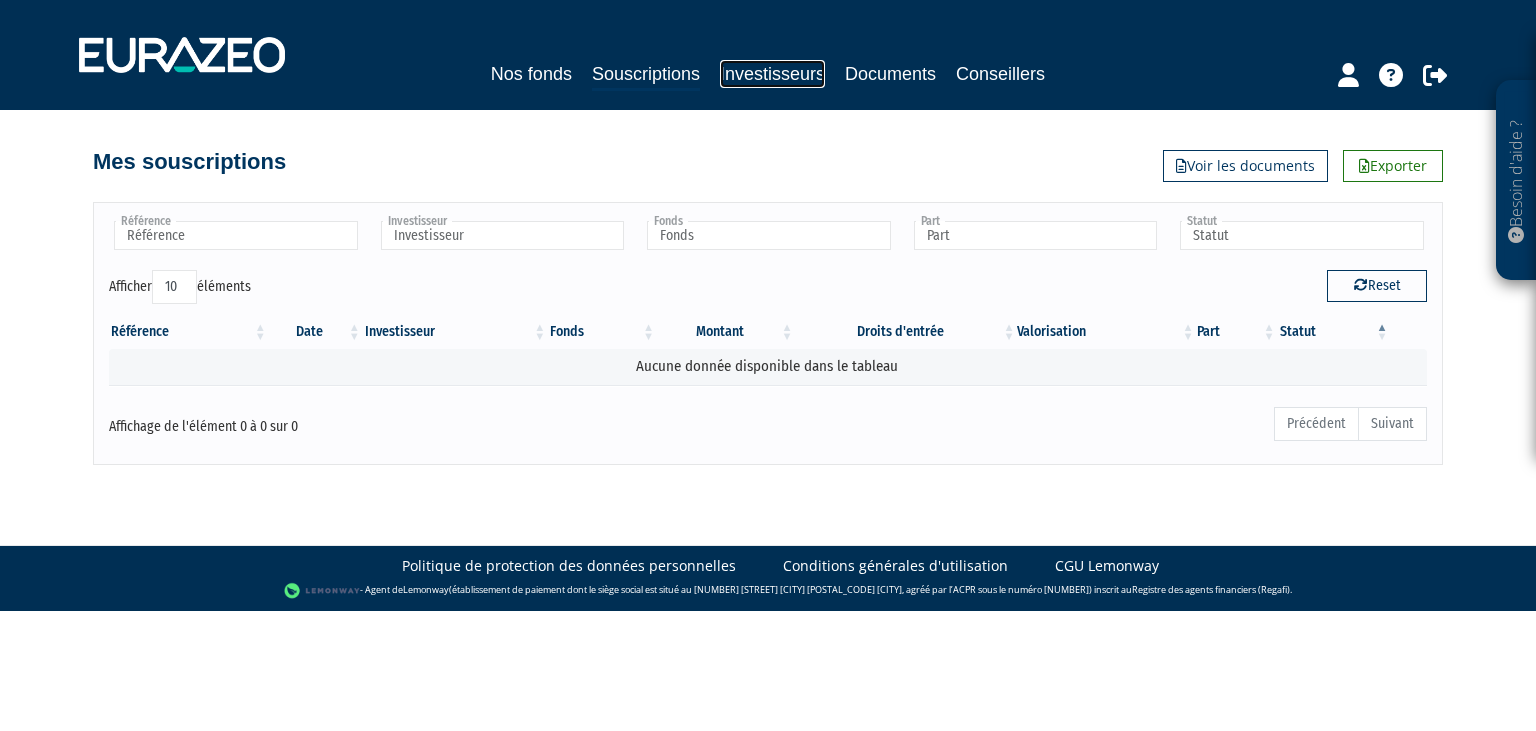 click on "Investisseurs" at bounding box center (772, 74) 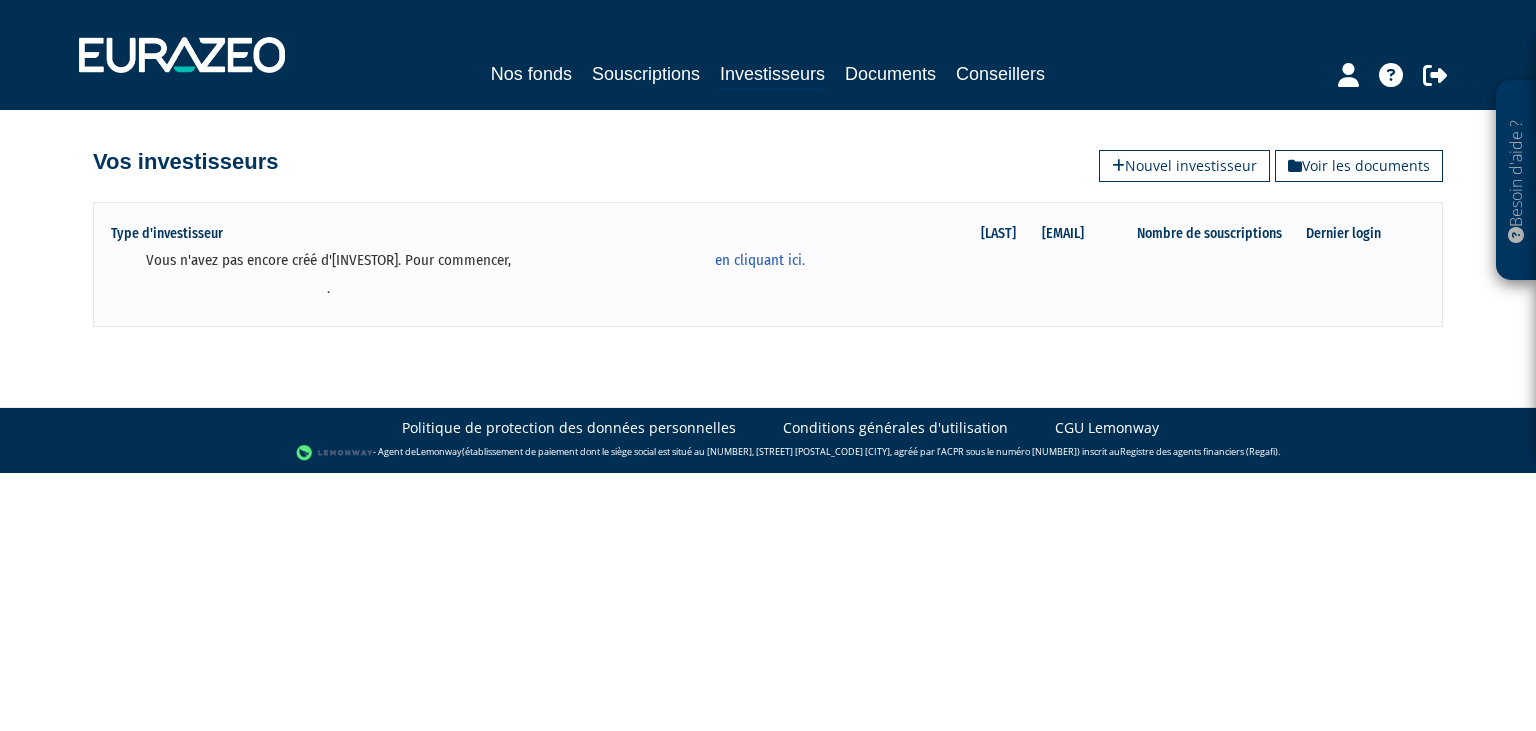 scroll, scrollTop: 0, scrollLeft: 0, axis: both 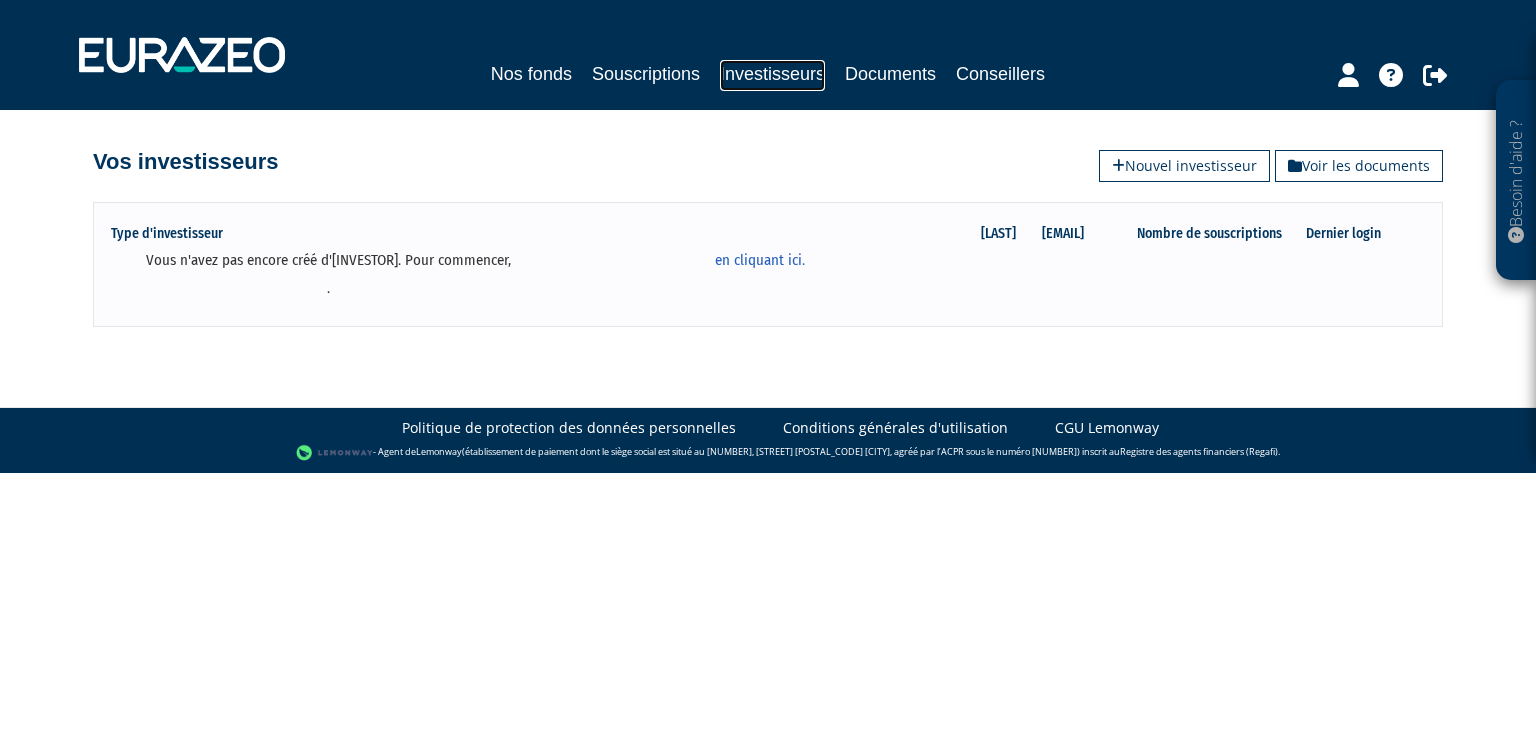 click on "Investisseurs" at bounding box center (772, 75) 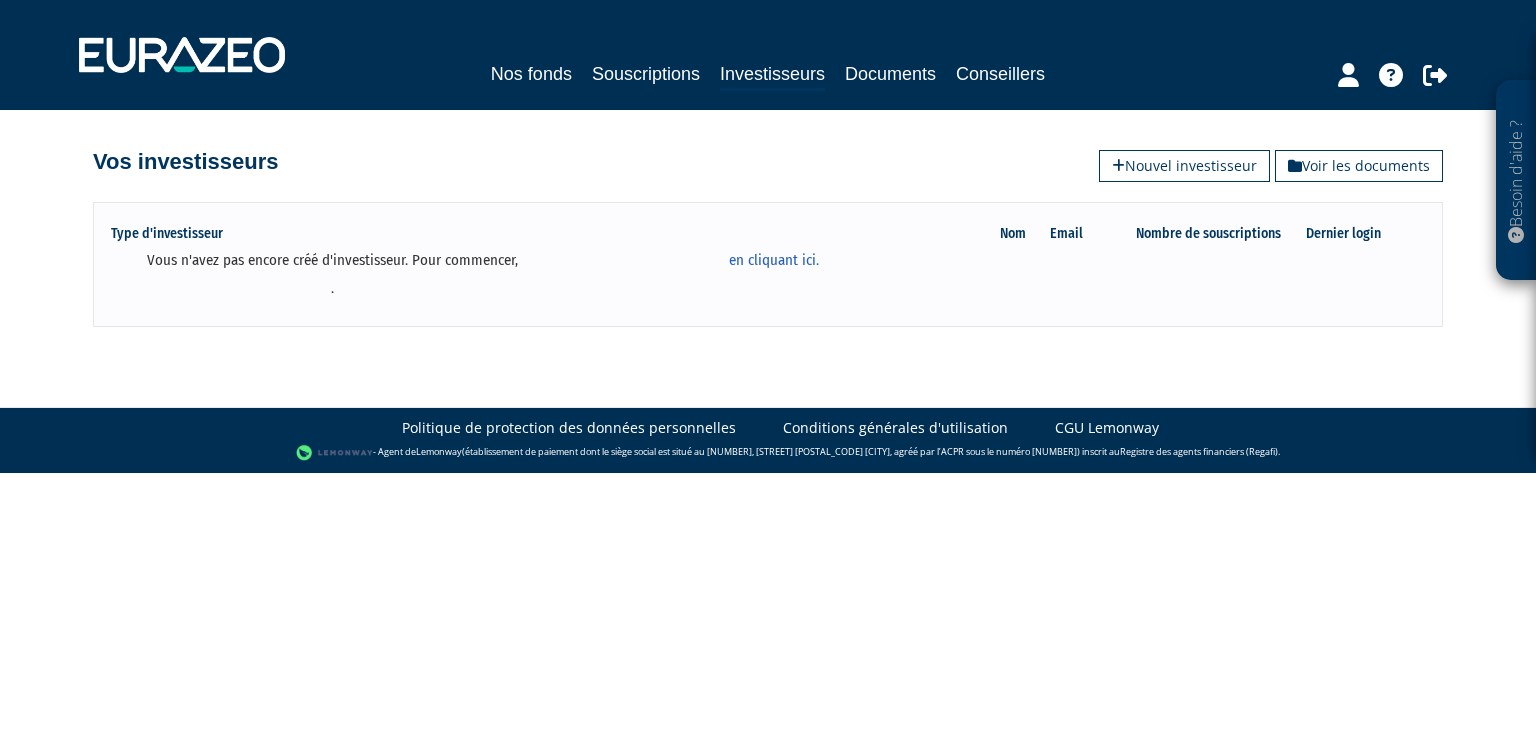 scroll, scrollTop: 0, scrollLeft: 0, axis: both 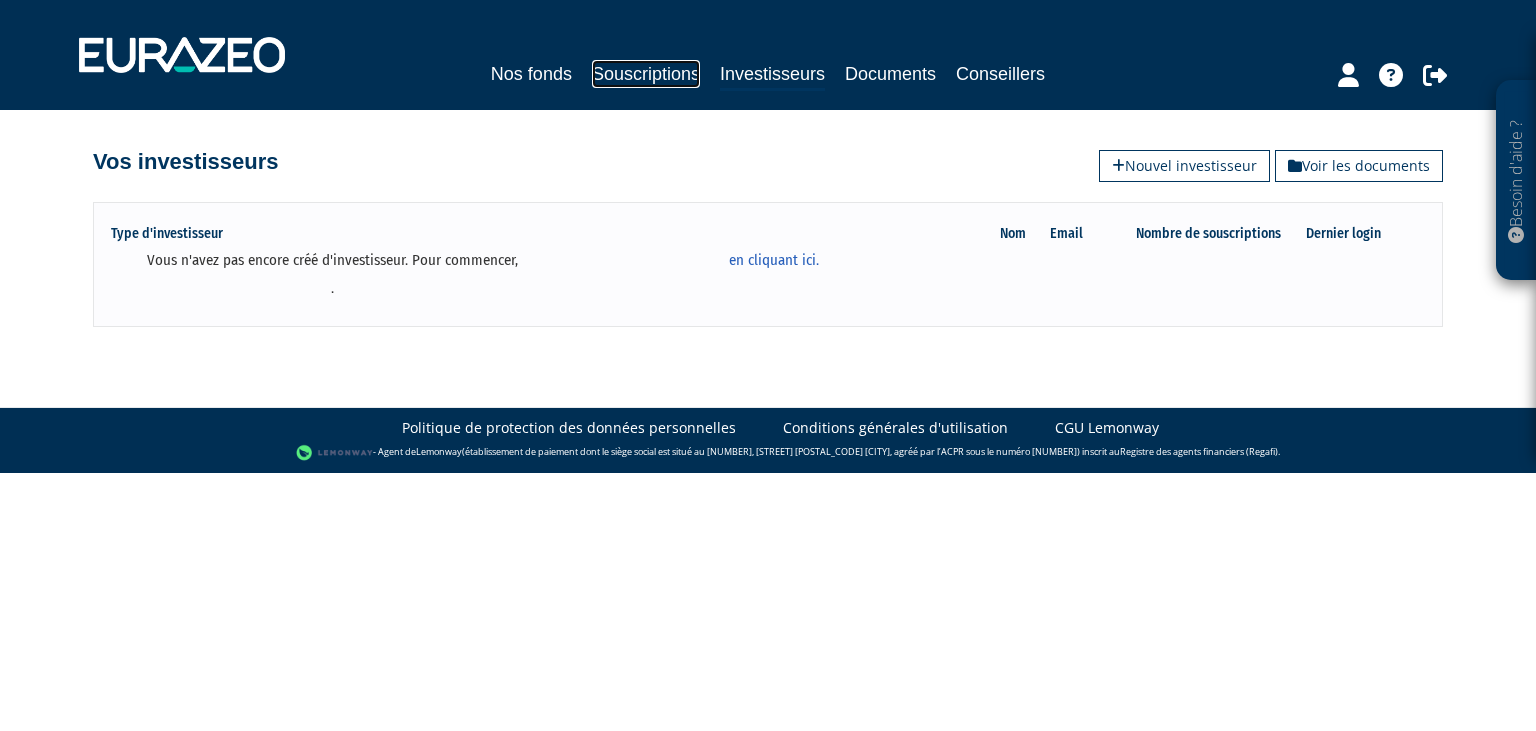 click on "Souscriptions" at bounding box center (646, 74) 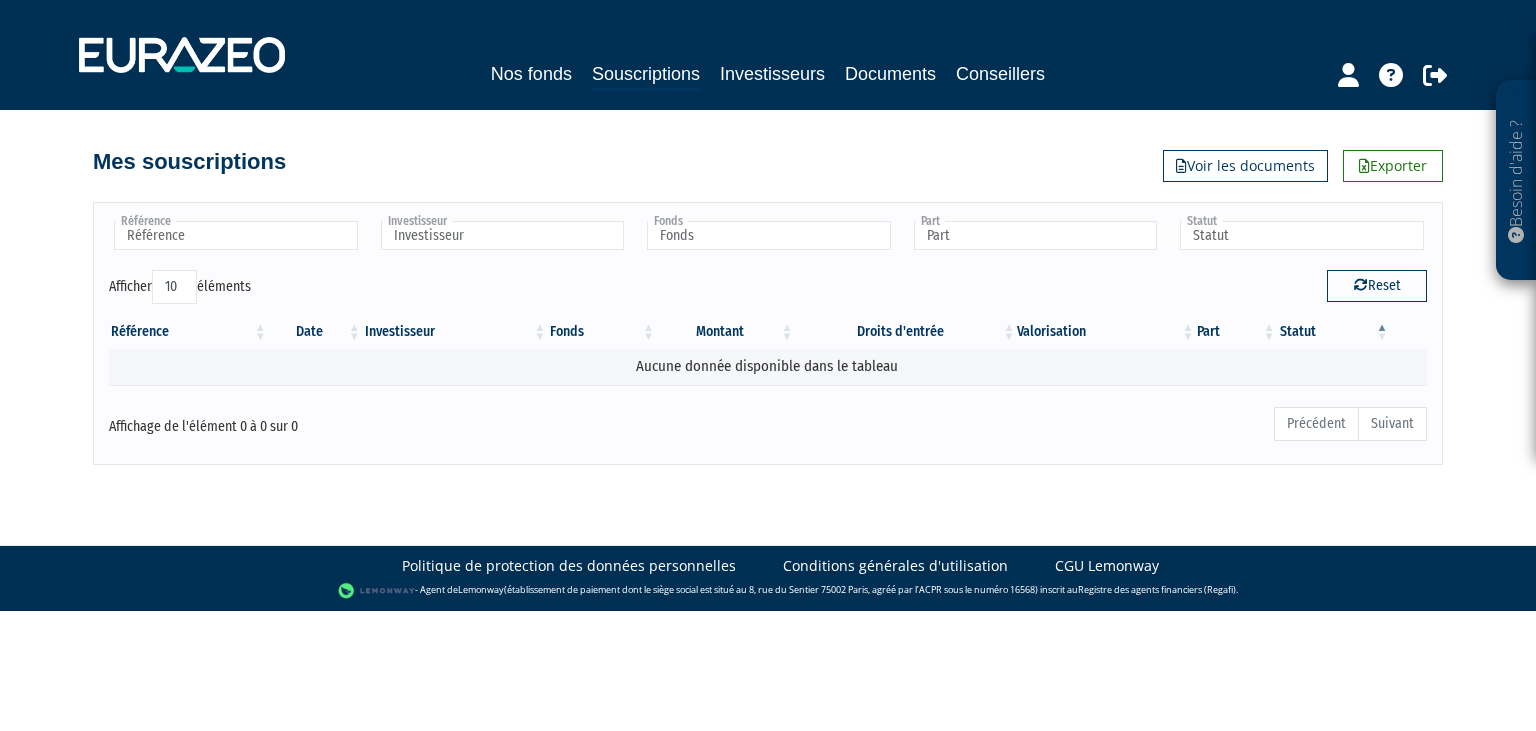 scroll, scrollTop: 0, scrollLeft: 0, axis: both 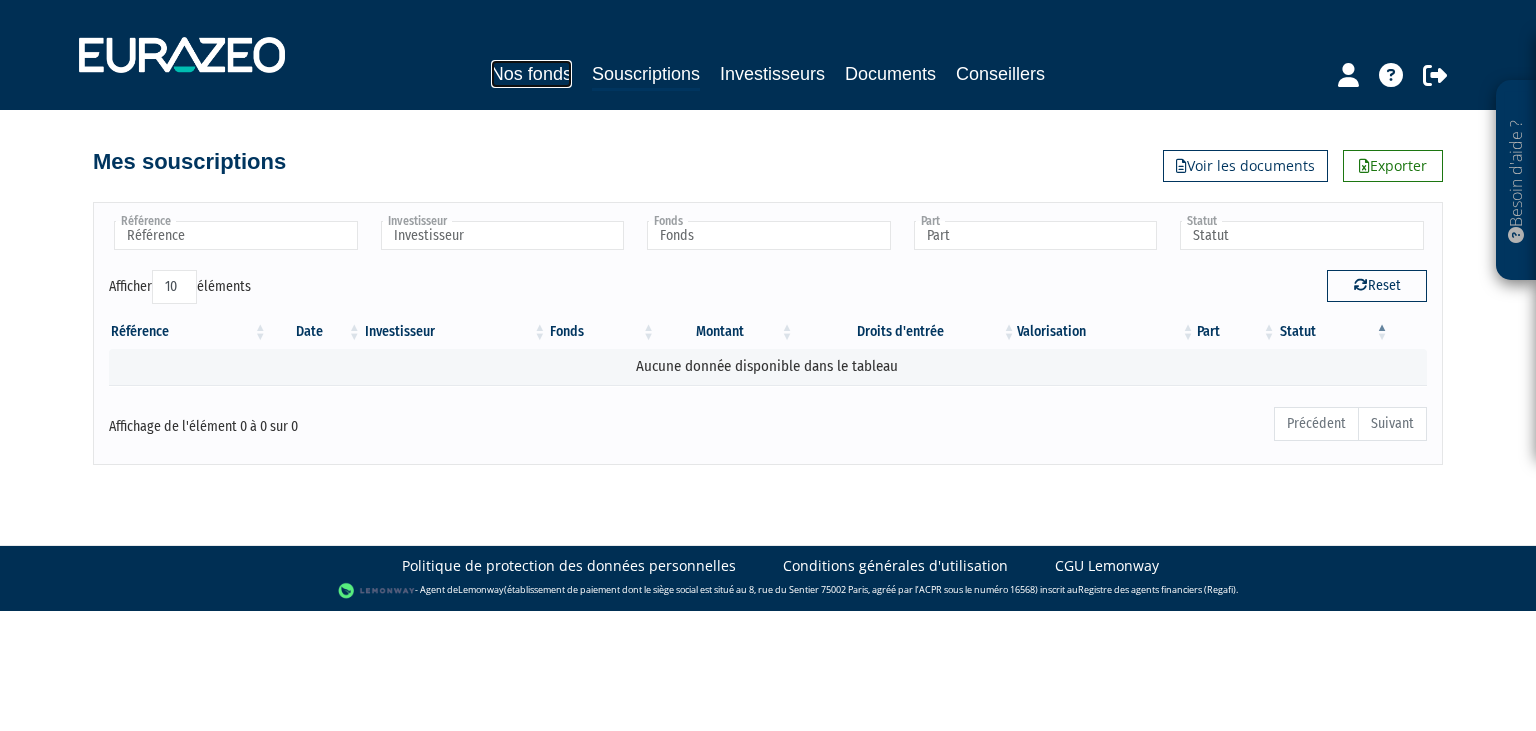 click on "Nos fonds" at bounding box center [531, 74] 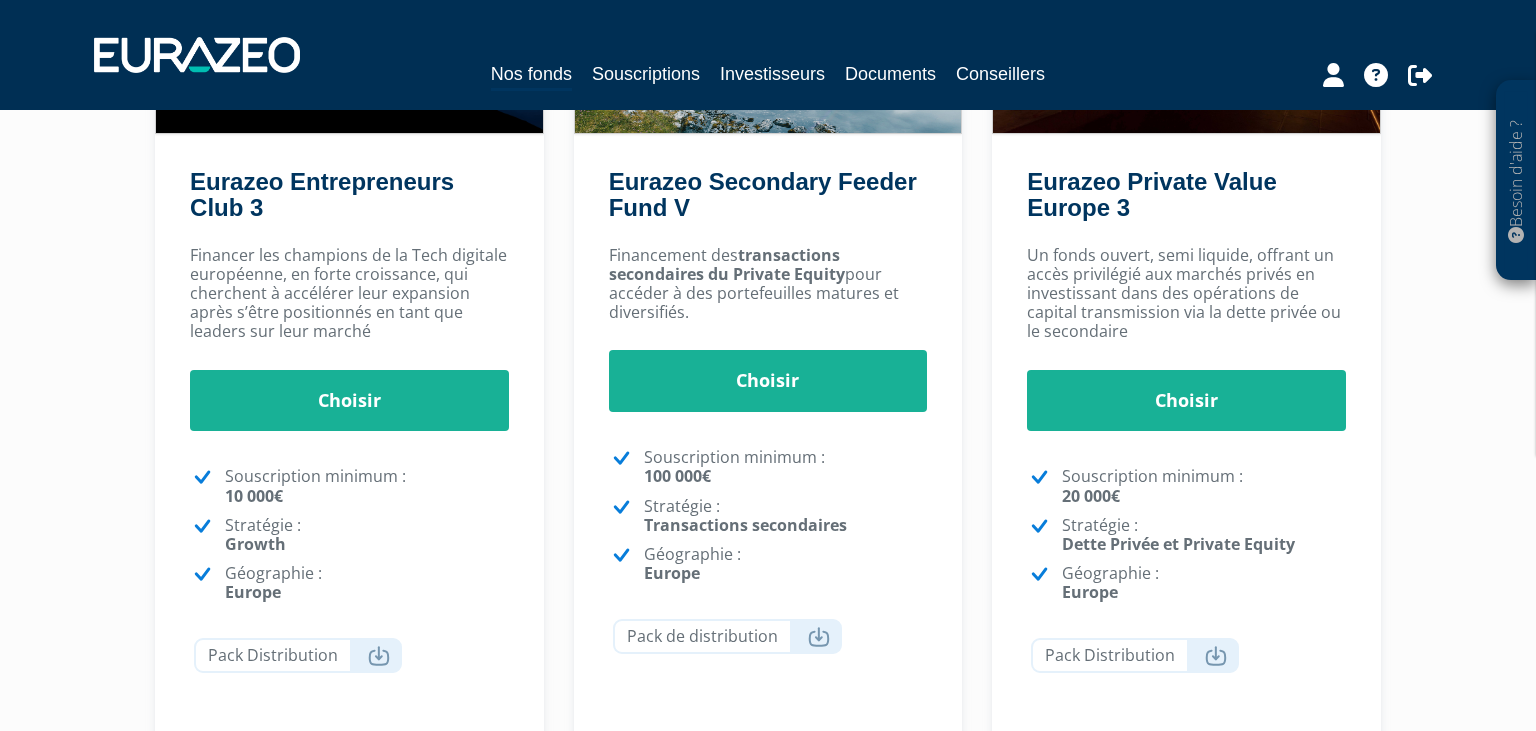 scroll, scrollTop: 365, scrollLeft: 0, axis: vertical 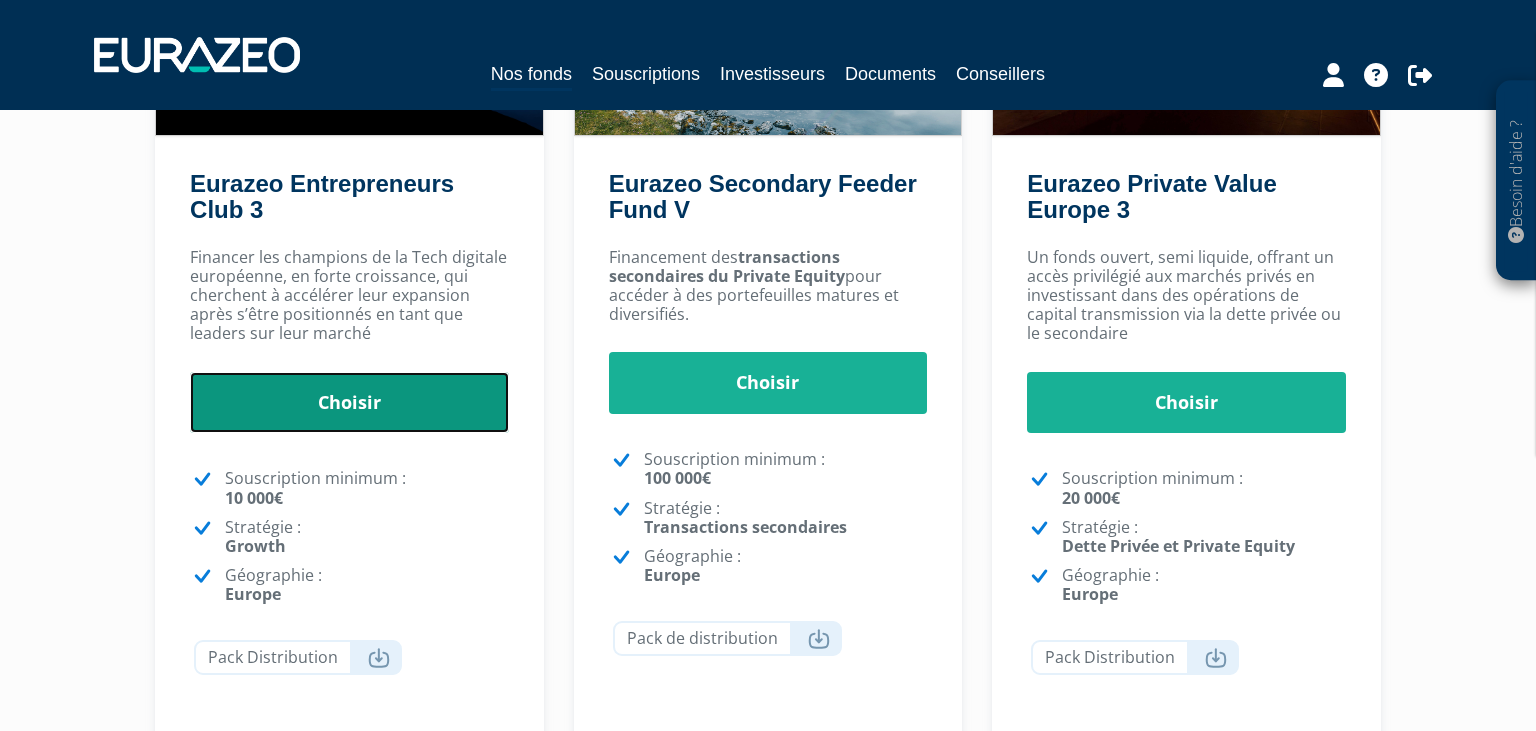 click on "Choisir" at bounding box center (349, 403) 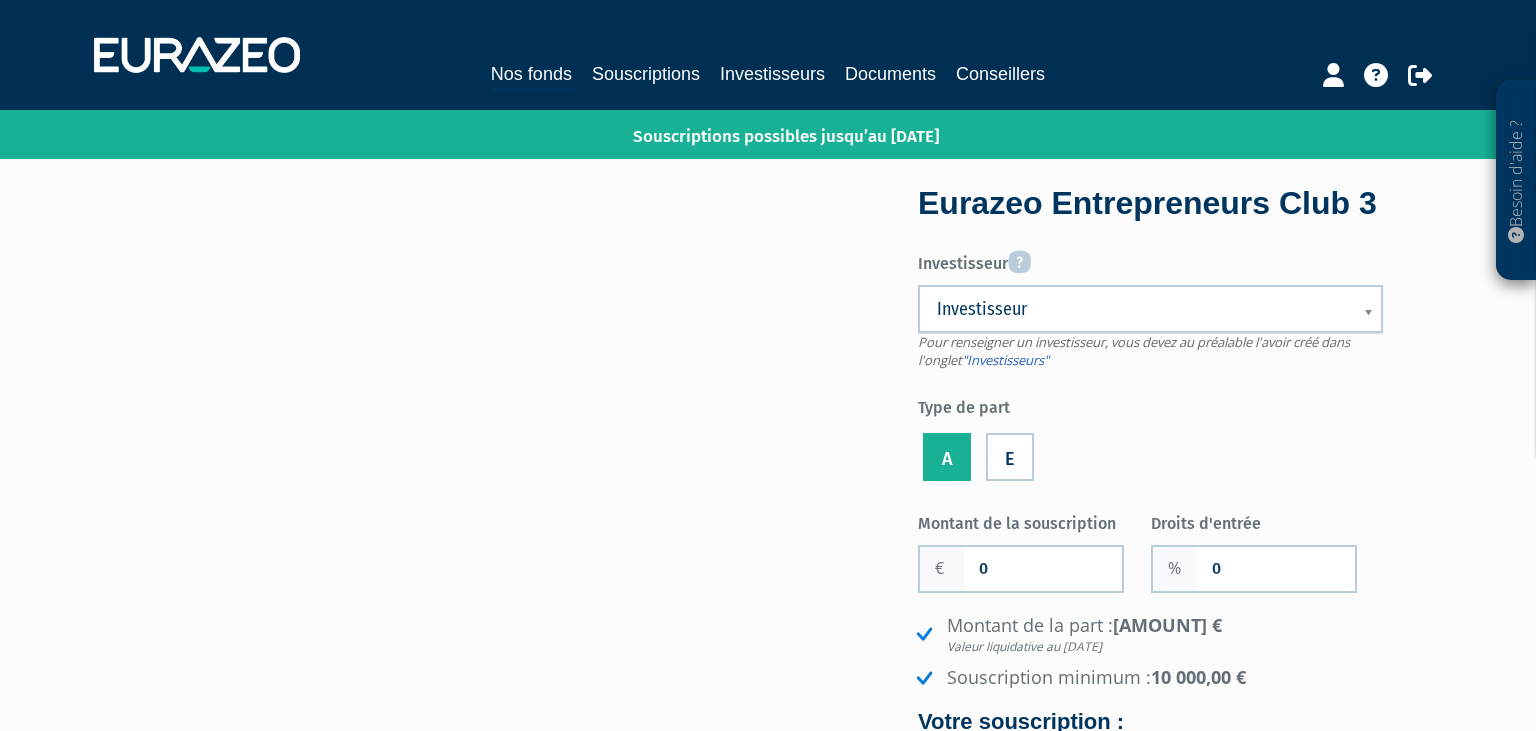 scroll, scrollTop: 0, scrollLeft: 0, axis: both 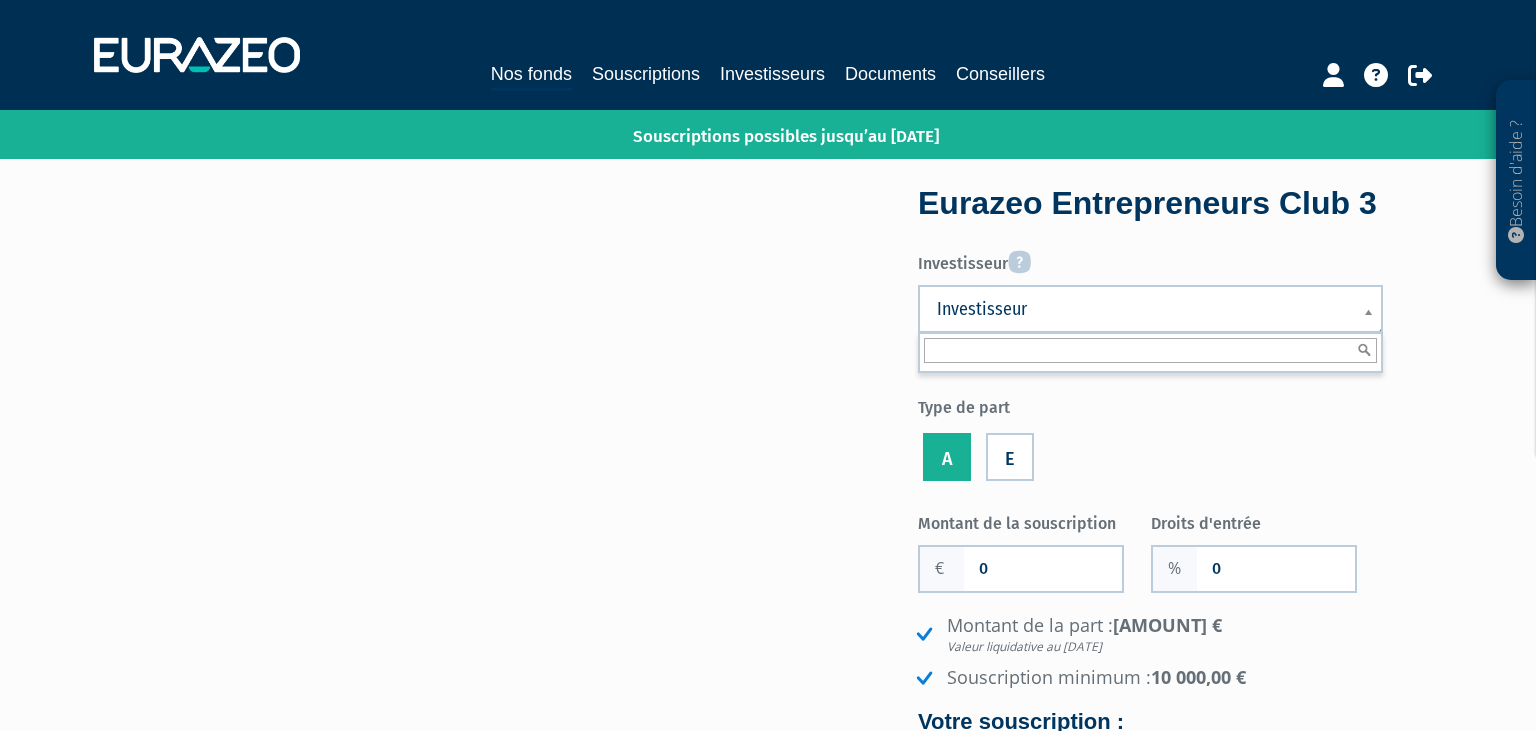 click at bounding box center [1372, 323] 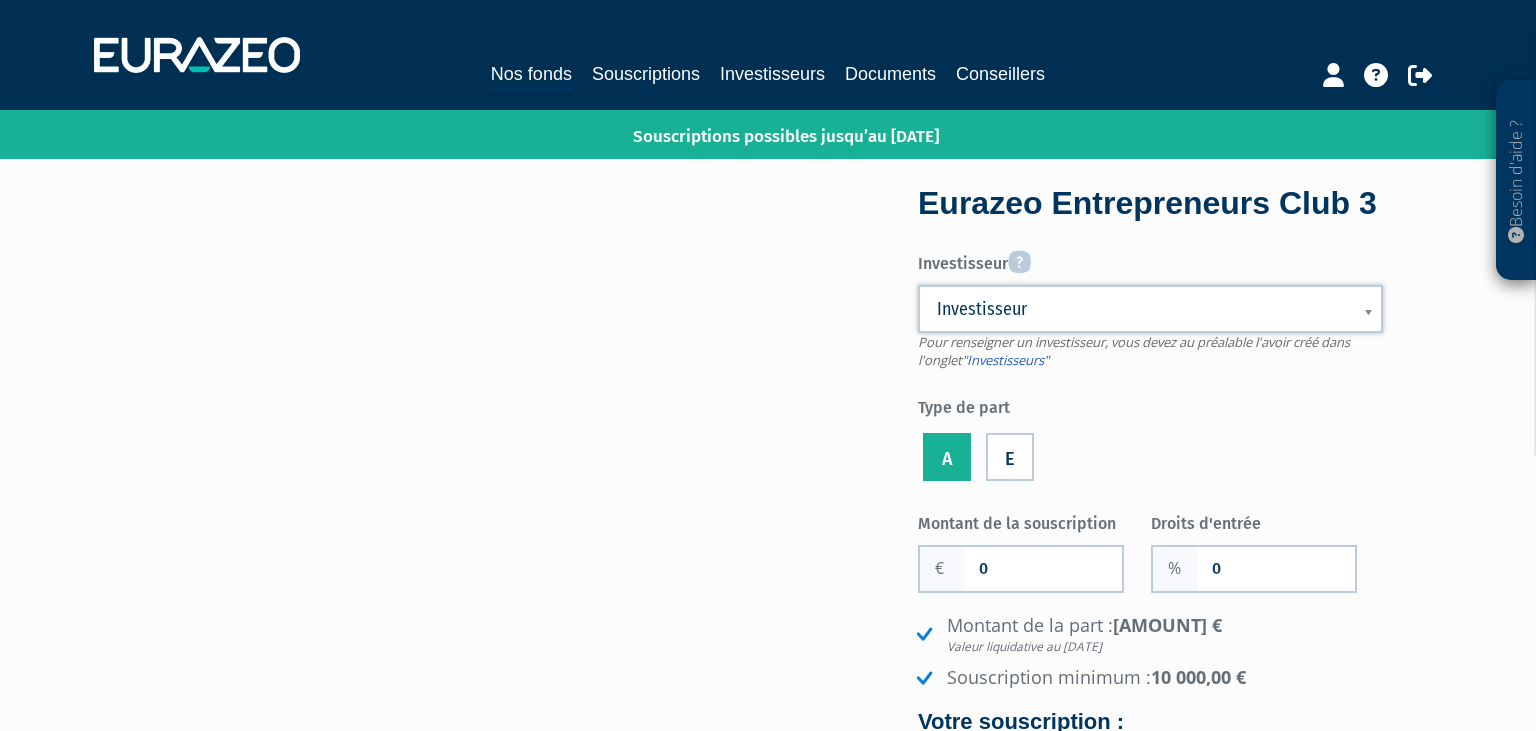 click on "Besoin d'aide ?
×
J'ai besoin d'aide
Si vous avez une question à propos du fonctionnement de votre espace partenaire, ou souhaitez contacter notre équipe vous pouvez :
Contactez-nous
06 02 08 99 64" at bounding box center [768, 1187] 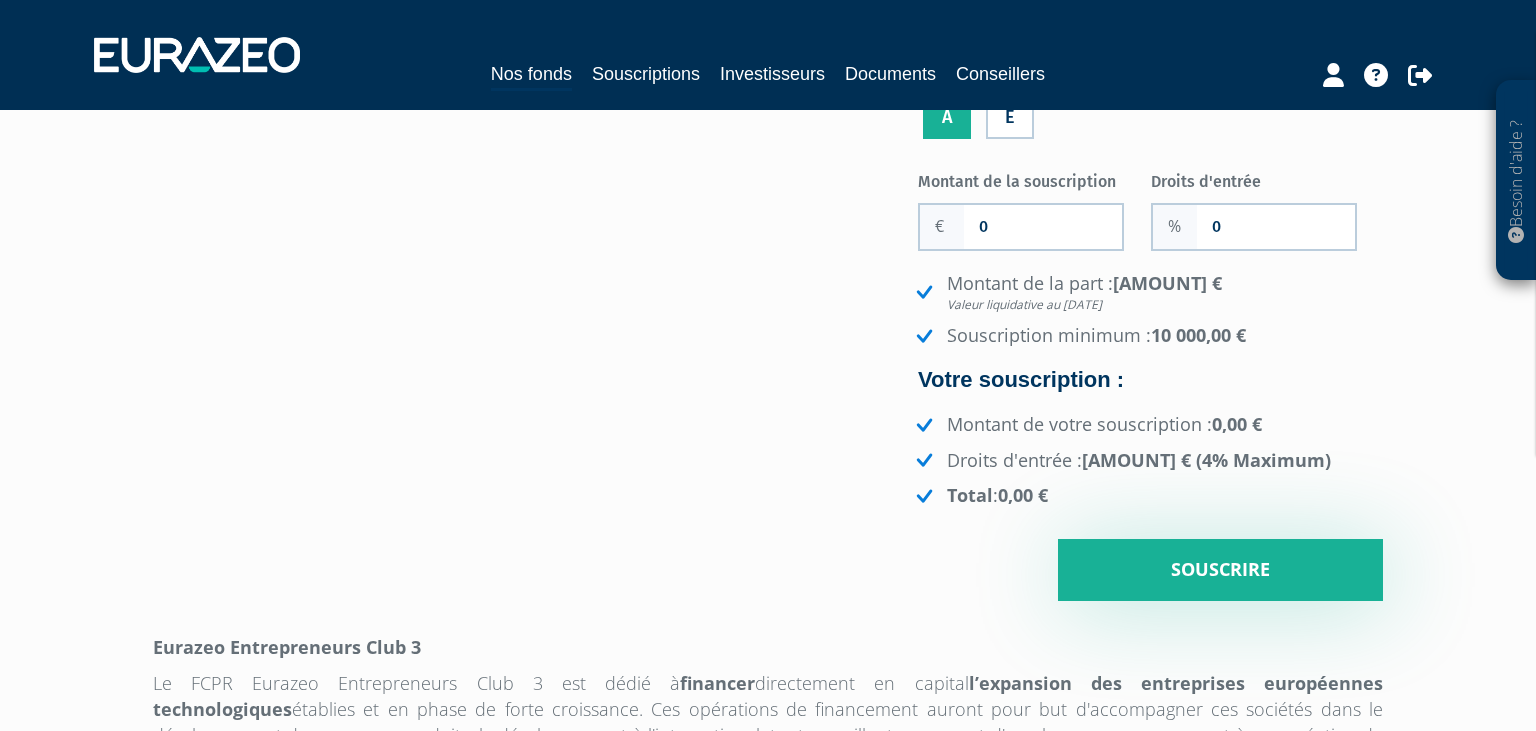 scroll, scrollTop: 354, scrollLeft: 0, axis: vertical 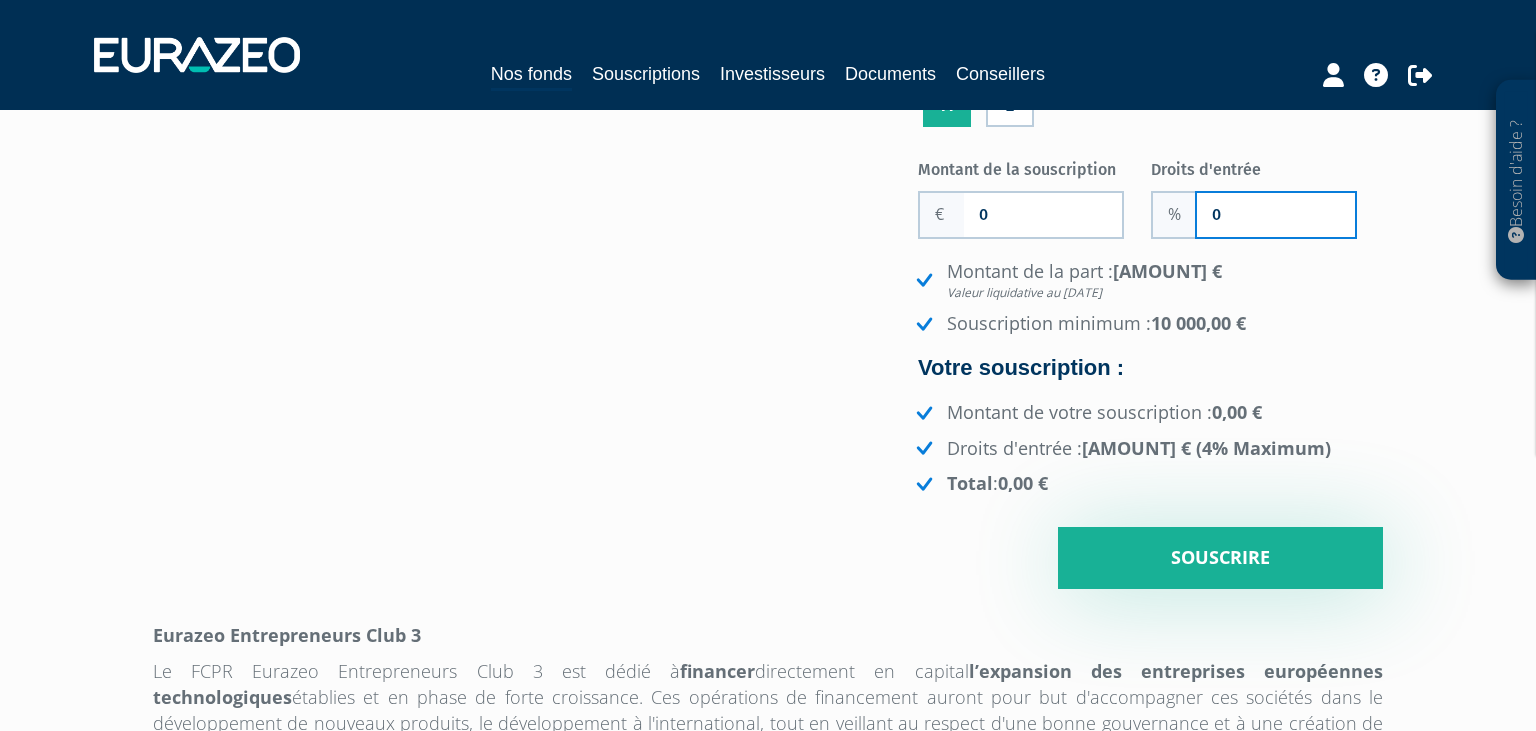 click on "0" at bounding box center (1276, 215) 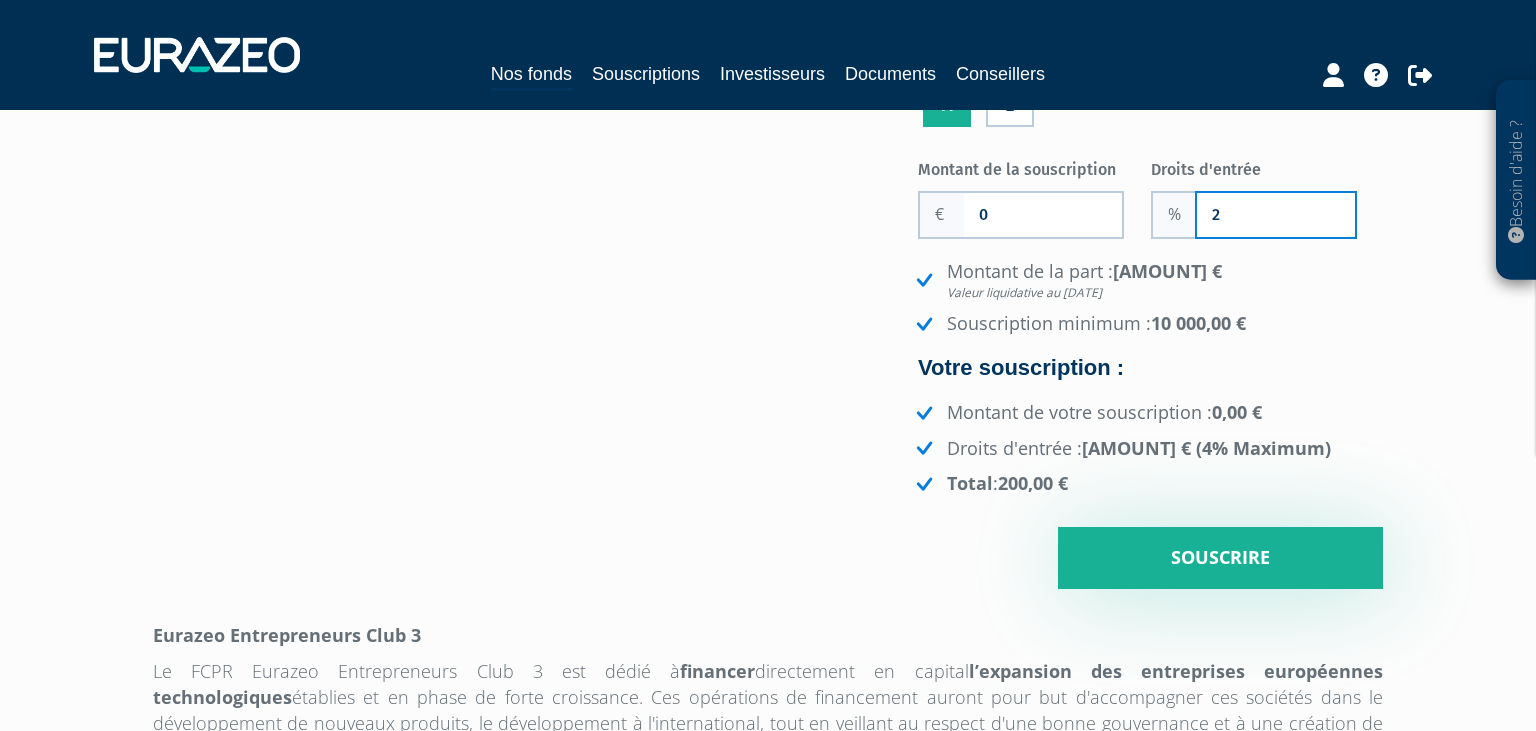 click on "2" at bounding box center [1276, 215] 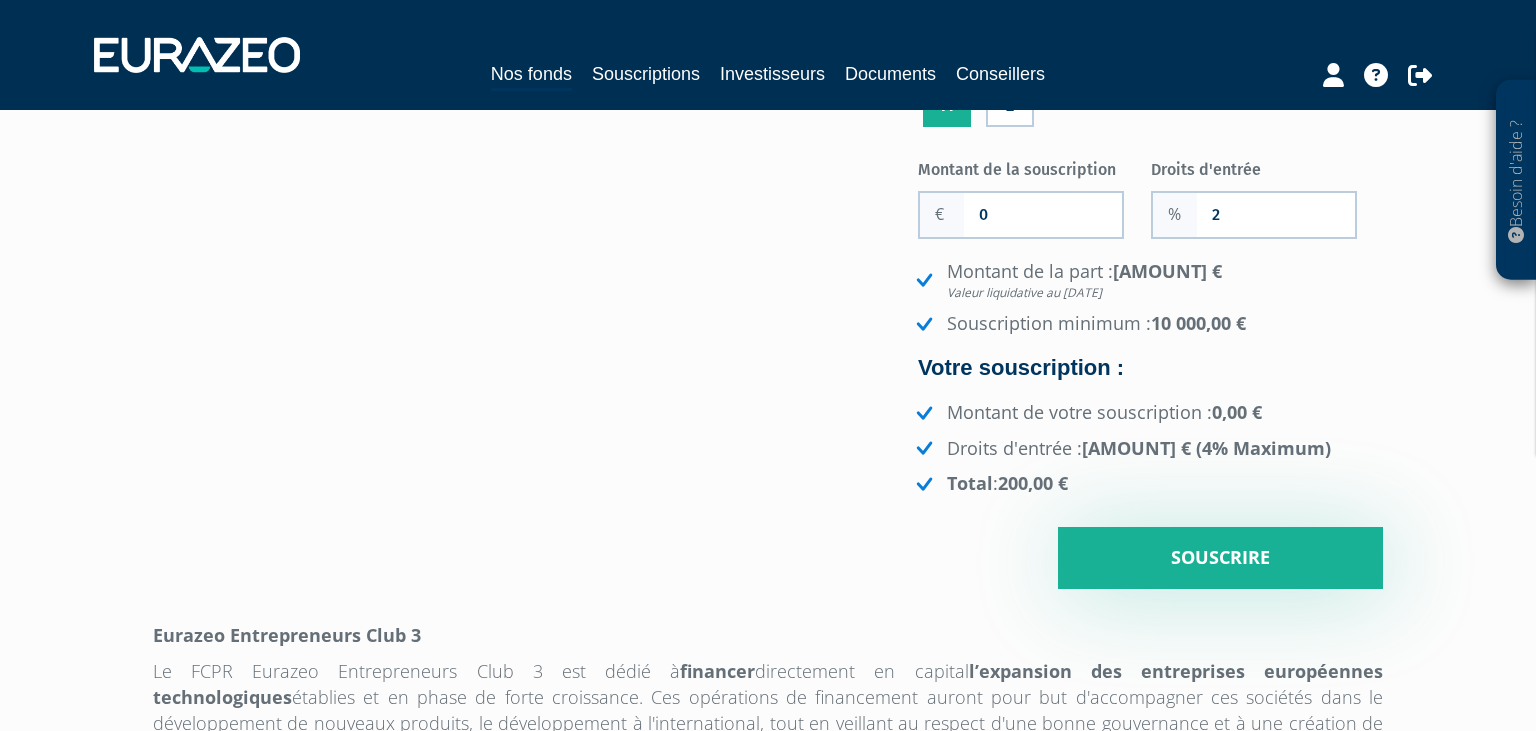 click on "Montant de la part :   96,45 € Valeur liquidative au 30/06/2025
Souscription minimum :   10 000,00 €" at bounding box center [1147, 298] 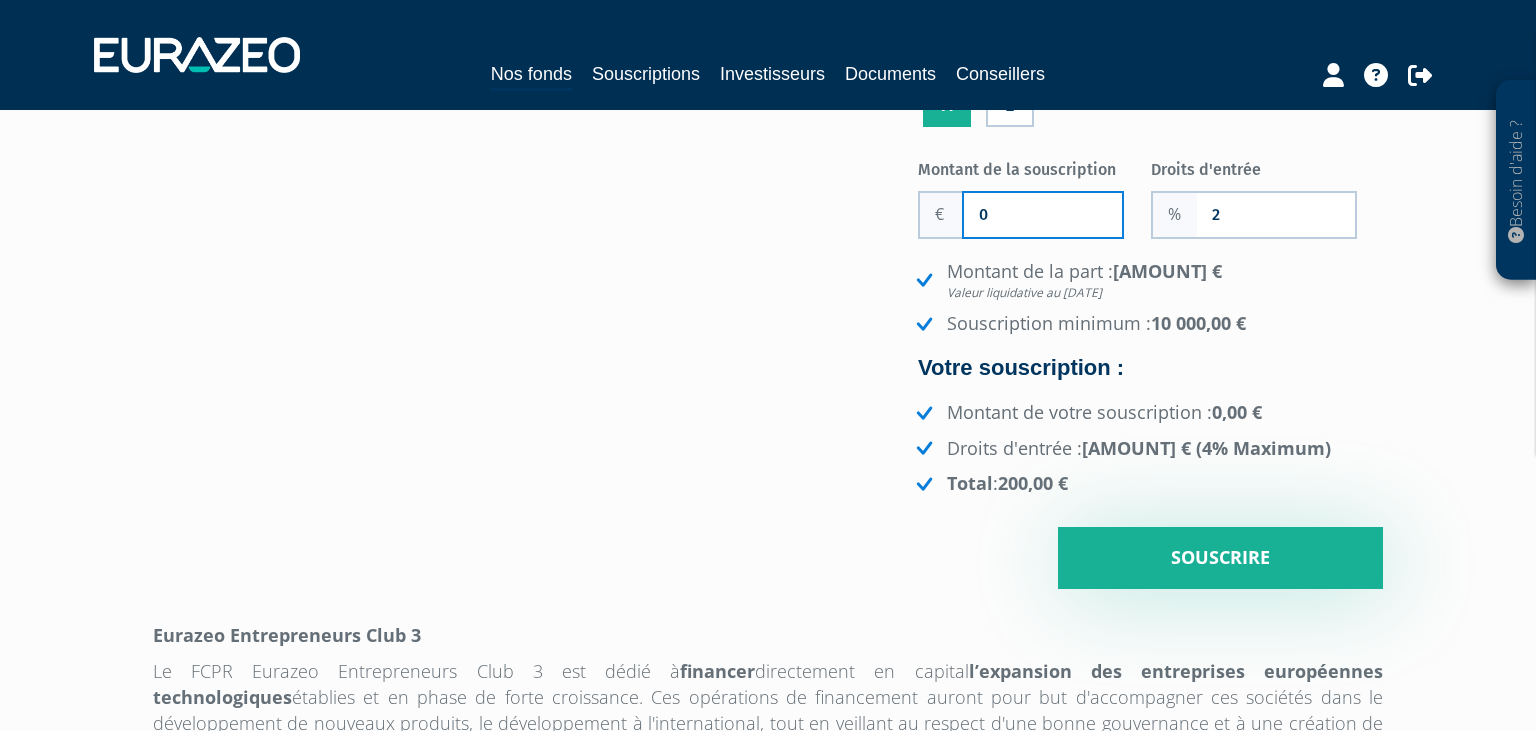 click on "0" at bounding box center (1043, 215) 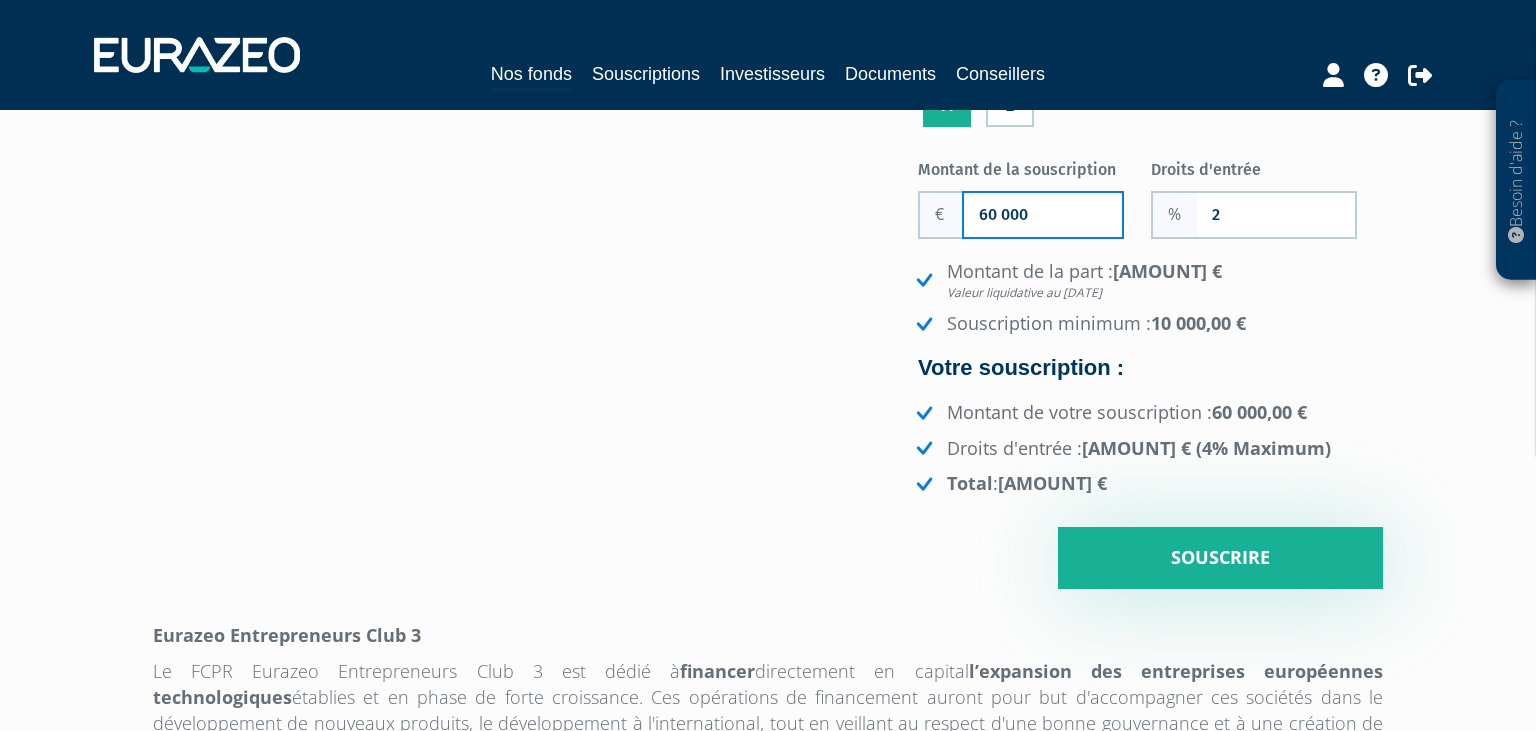 type on "60 000" 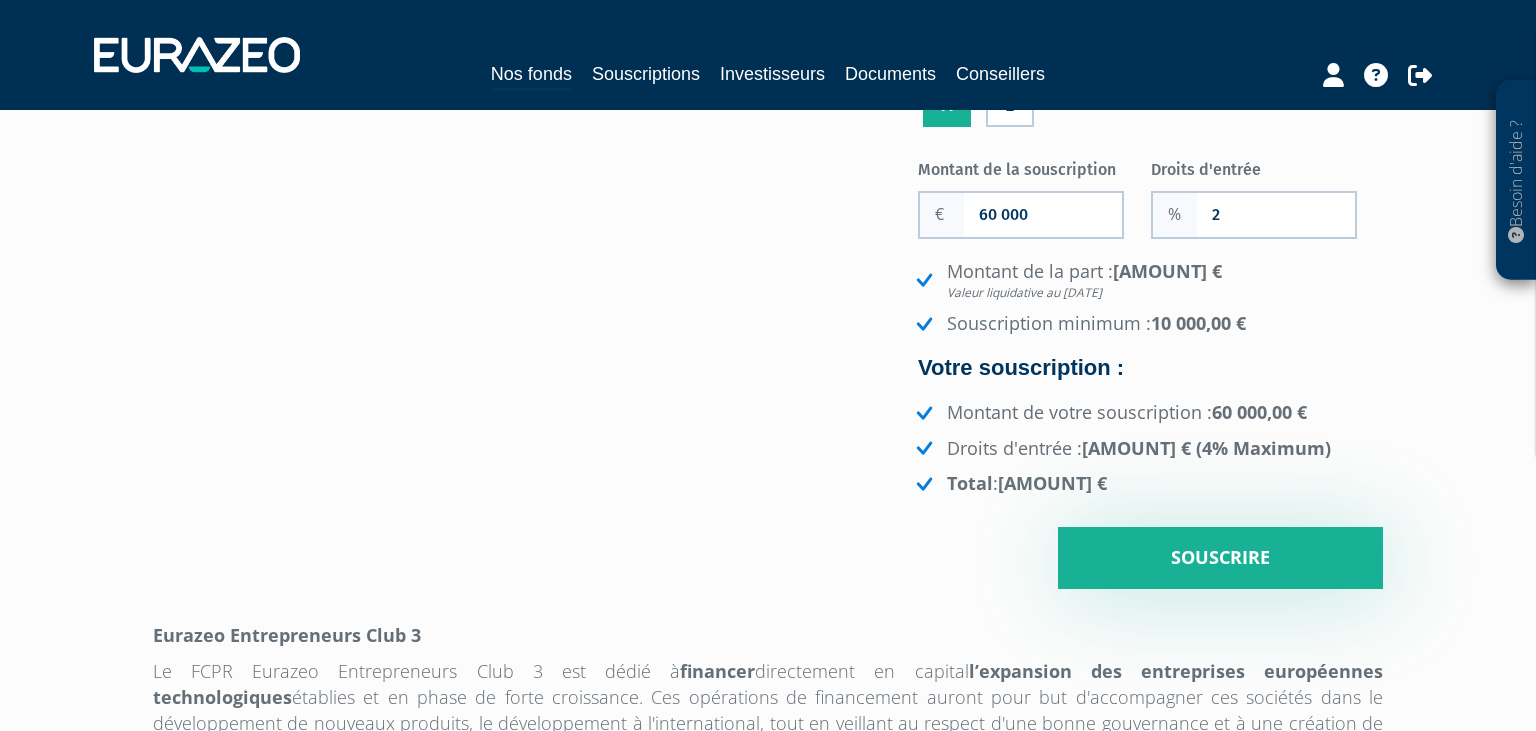 click on "Eurazeo Entrepreneurs Club 3
Investisseur
Pour renseigner un investisseur, vous devez au préalable l'avoir créé dans l'onglet  "Investisseurs"
Investisseur
Pour renseigner un investisseur, vous devez au préalable l'avoir créé dans l'onglet  "Investisseurs"
Type de part
A E 0 2" at bounding box center (1188, 211) 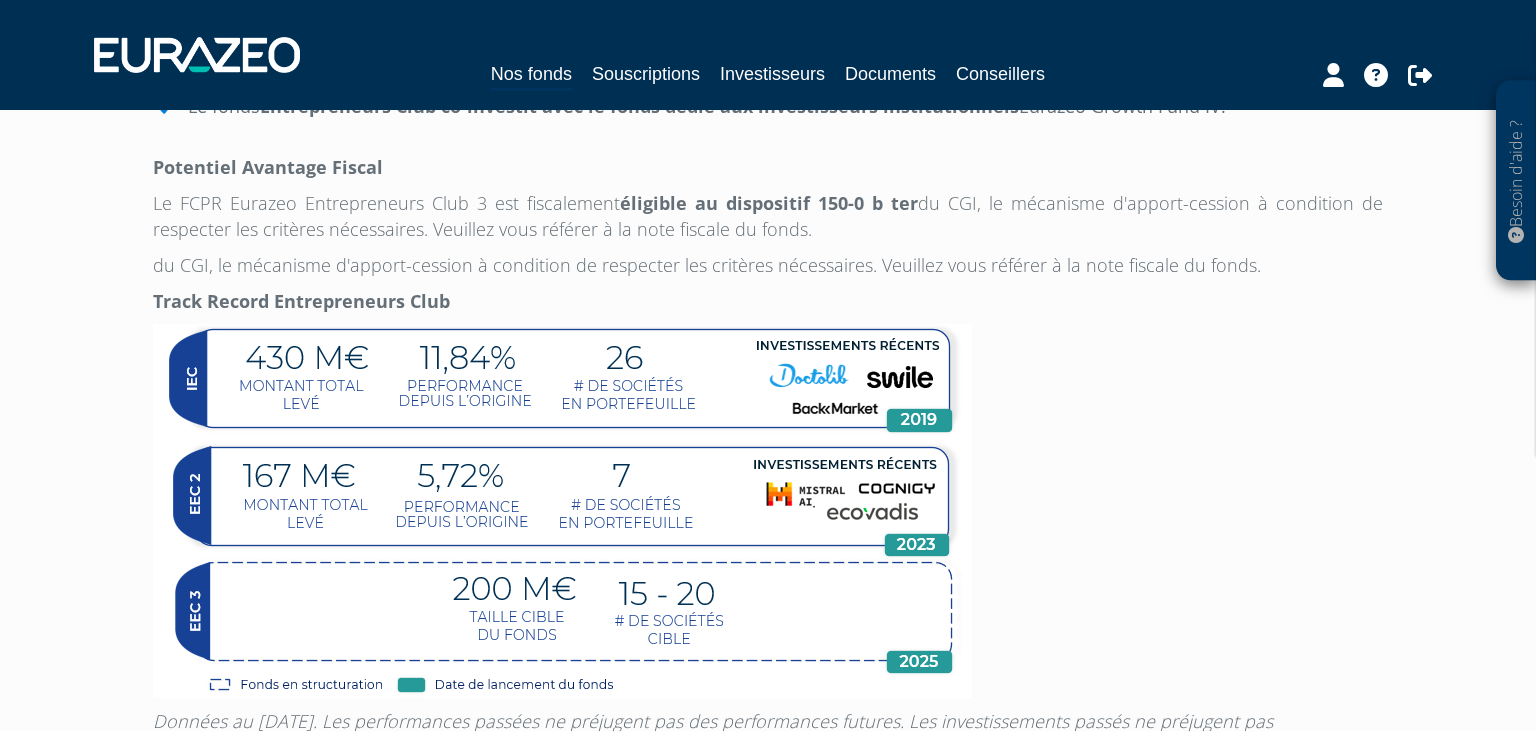 scroll, scrollTop: 1387, scrollLeft: 0, axis: vertical 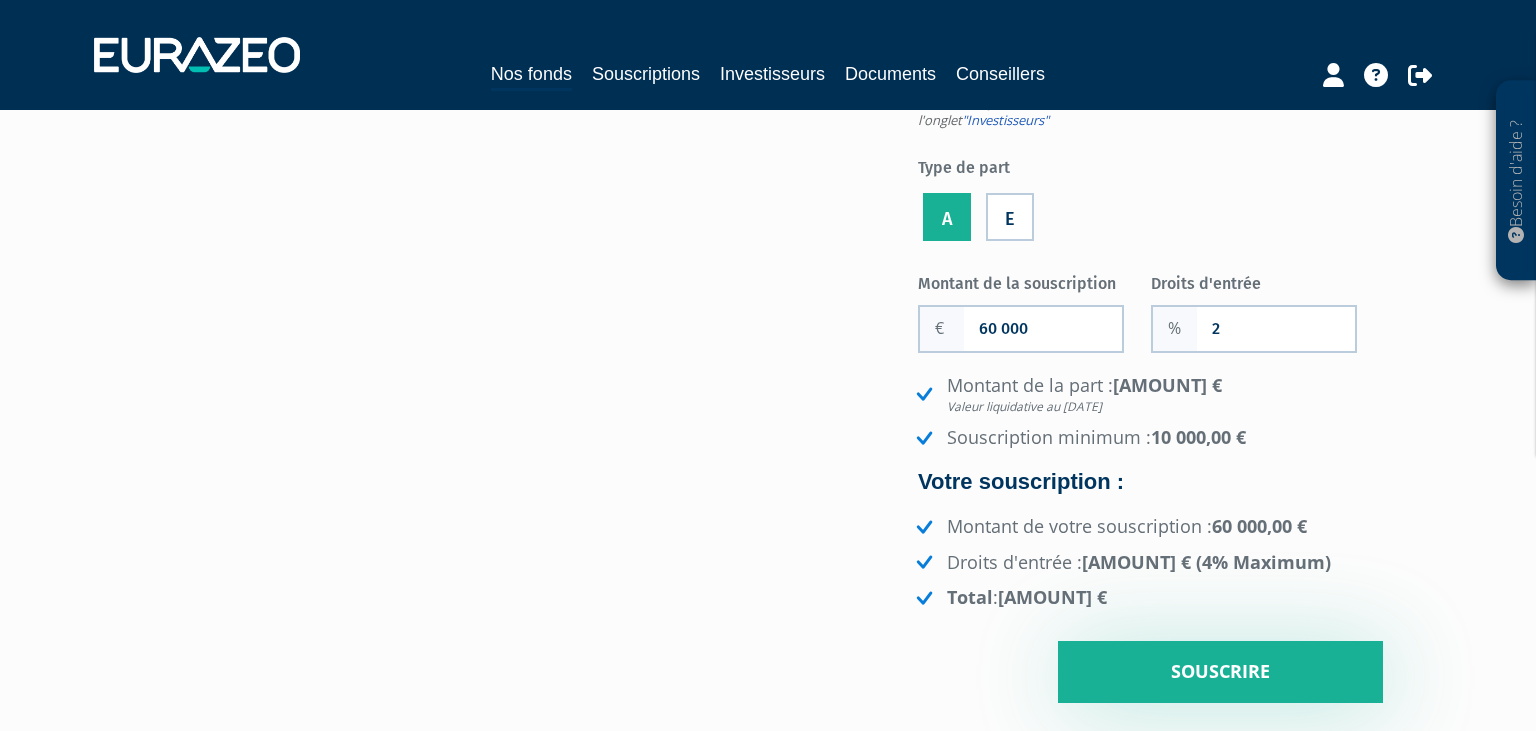 click on "E" at bounding box center (1010, 217) 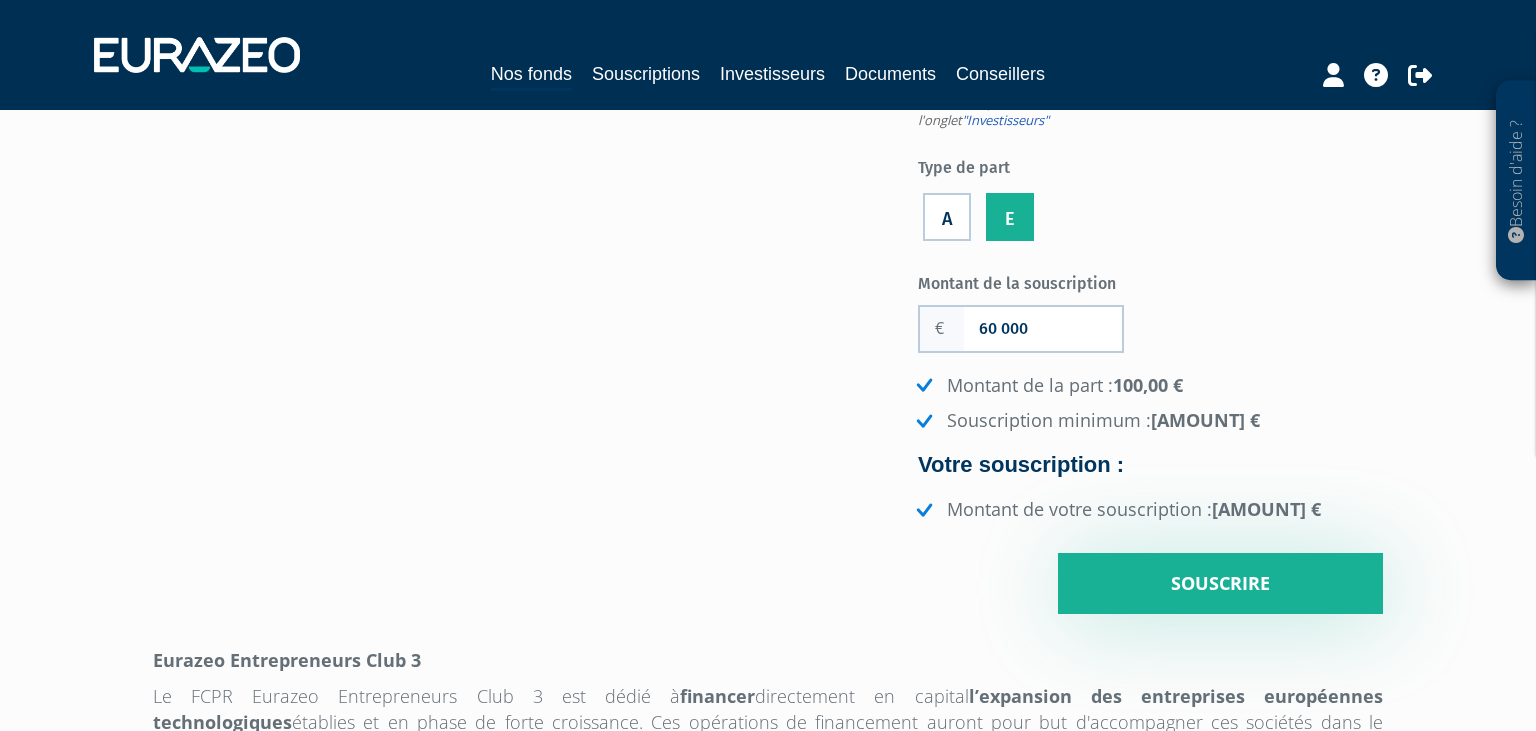 click on "A" at bounding box center (947, 217) 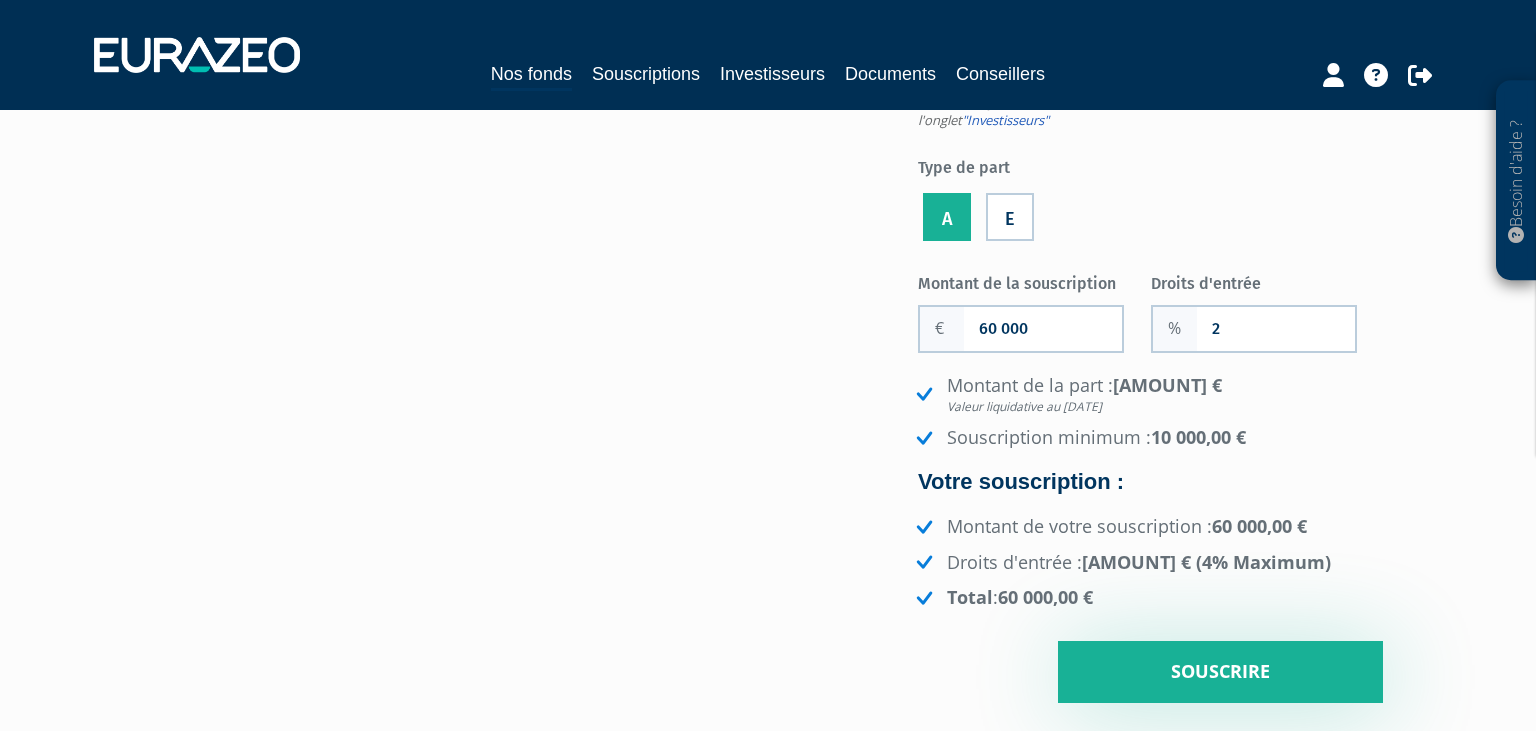 click on "E" at bounding box center [1010, 217] 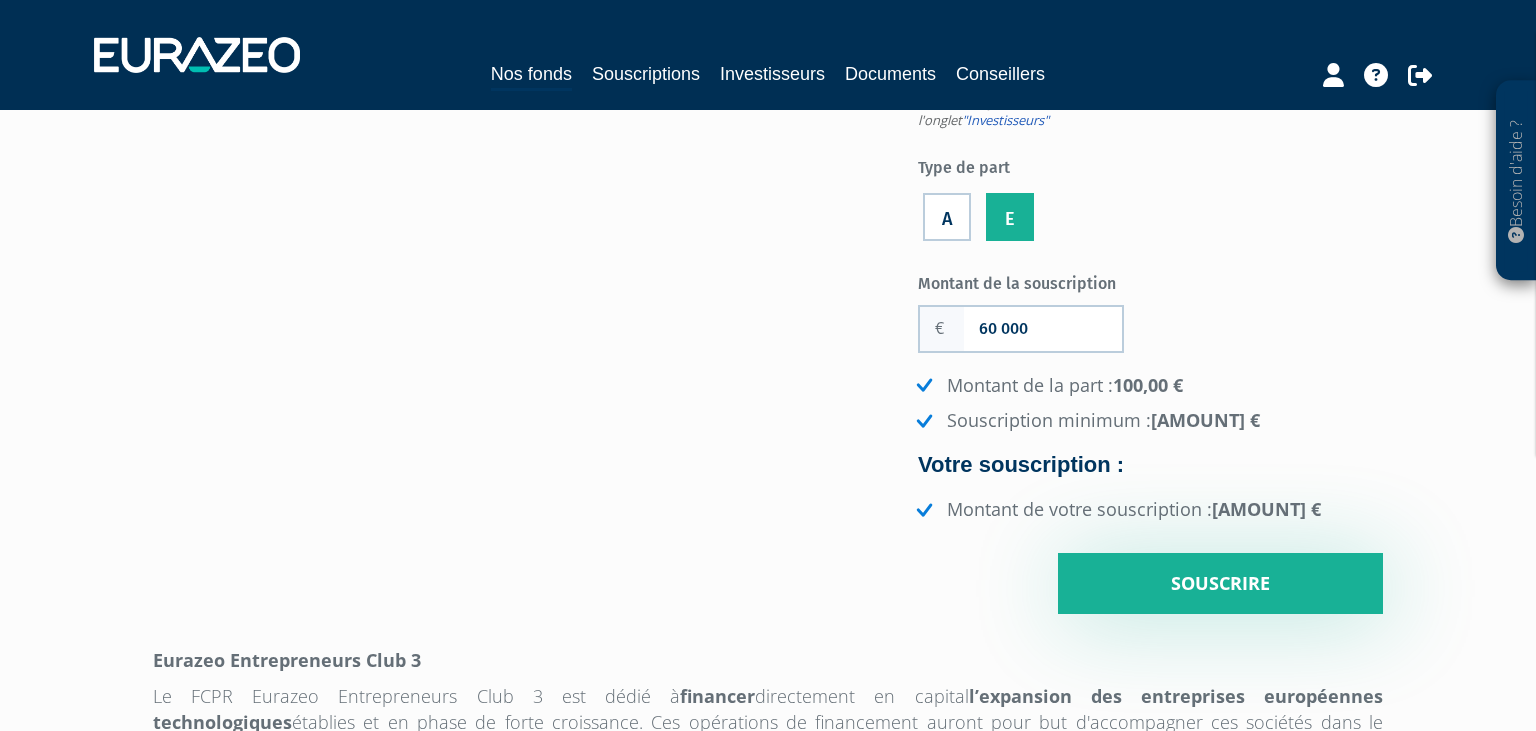 click on "A" at bounding box center (947, 217) 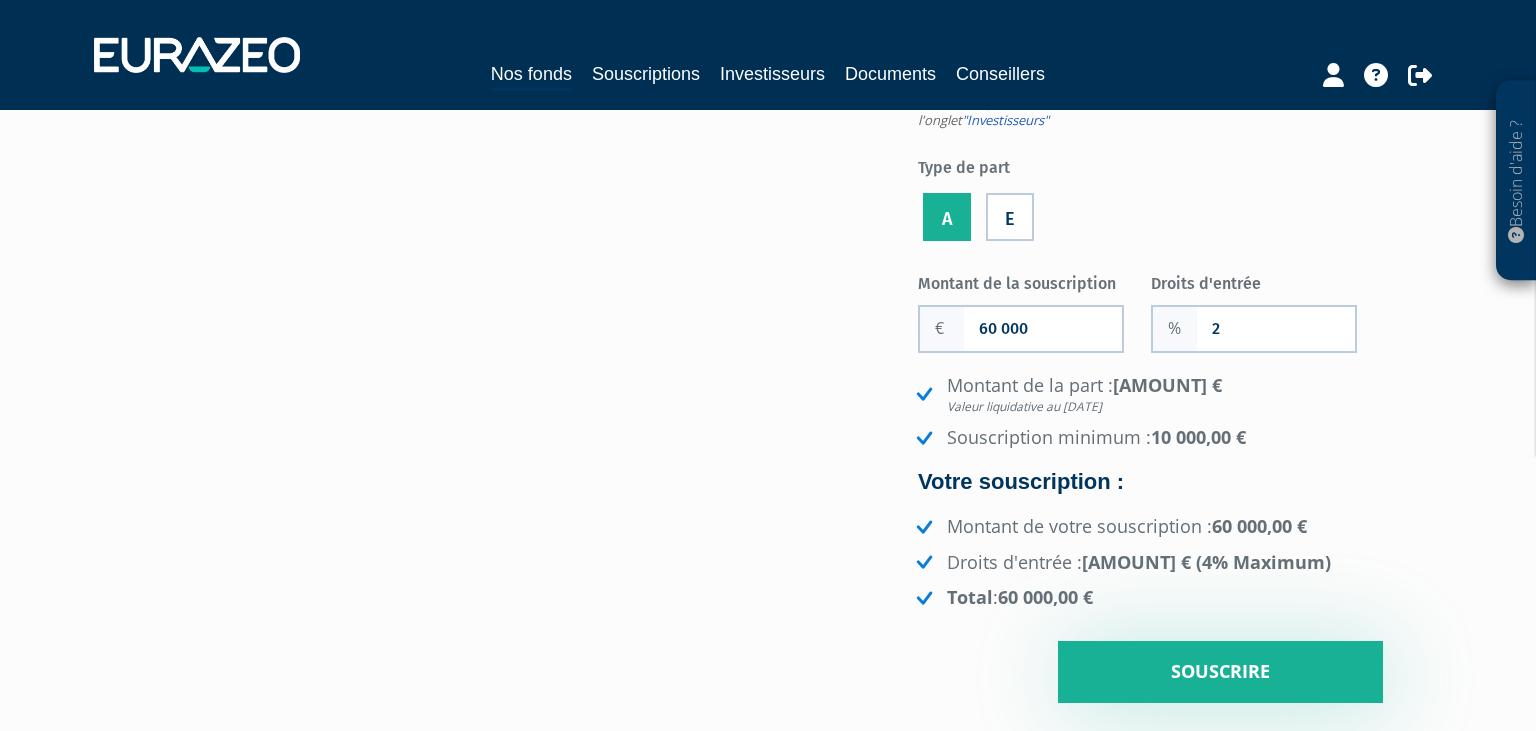 scroll, scrollTop: 391, scrollLeft: 0, axis: vertical 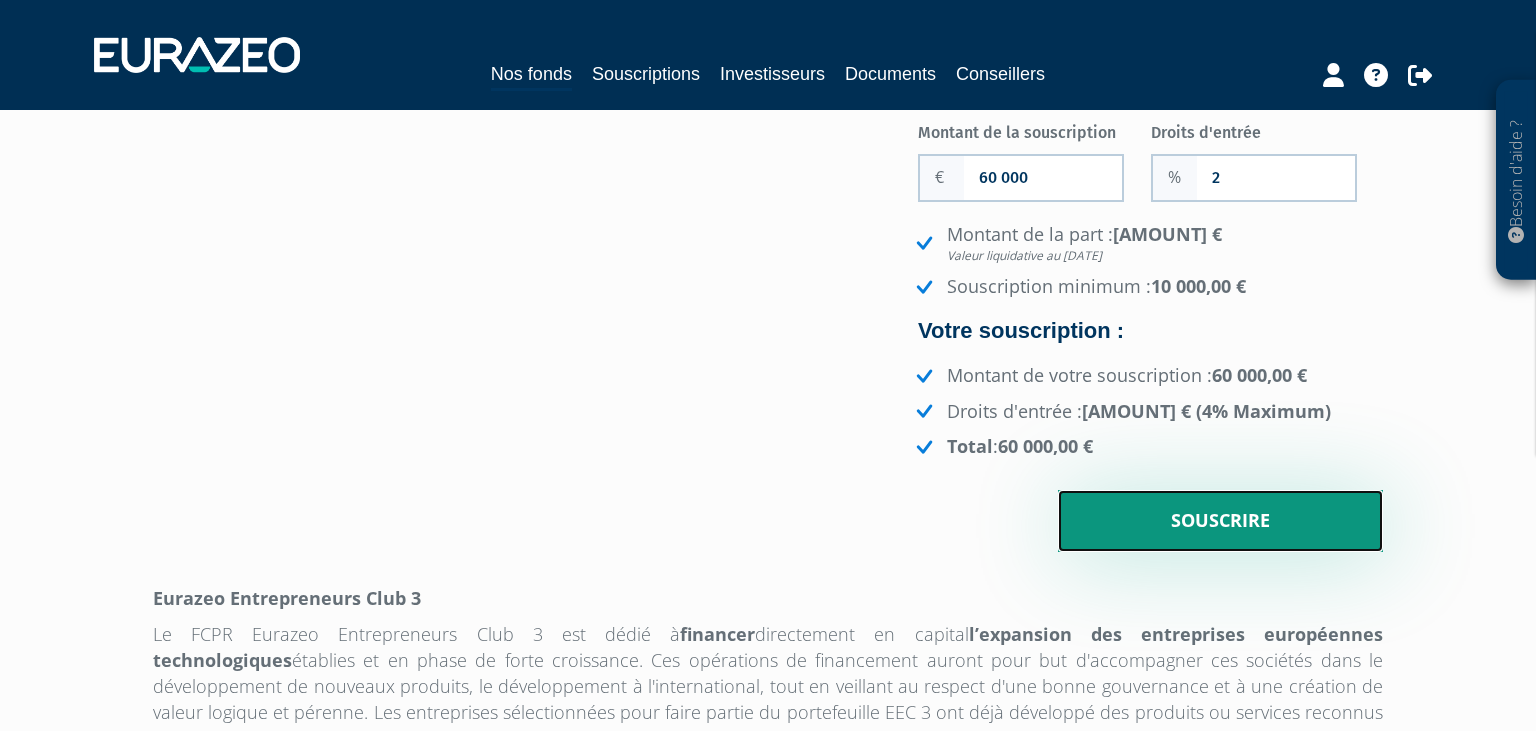 click on "Souscrire" at bounding box center (1220, 521) 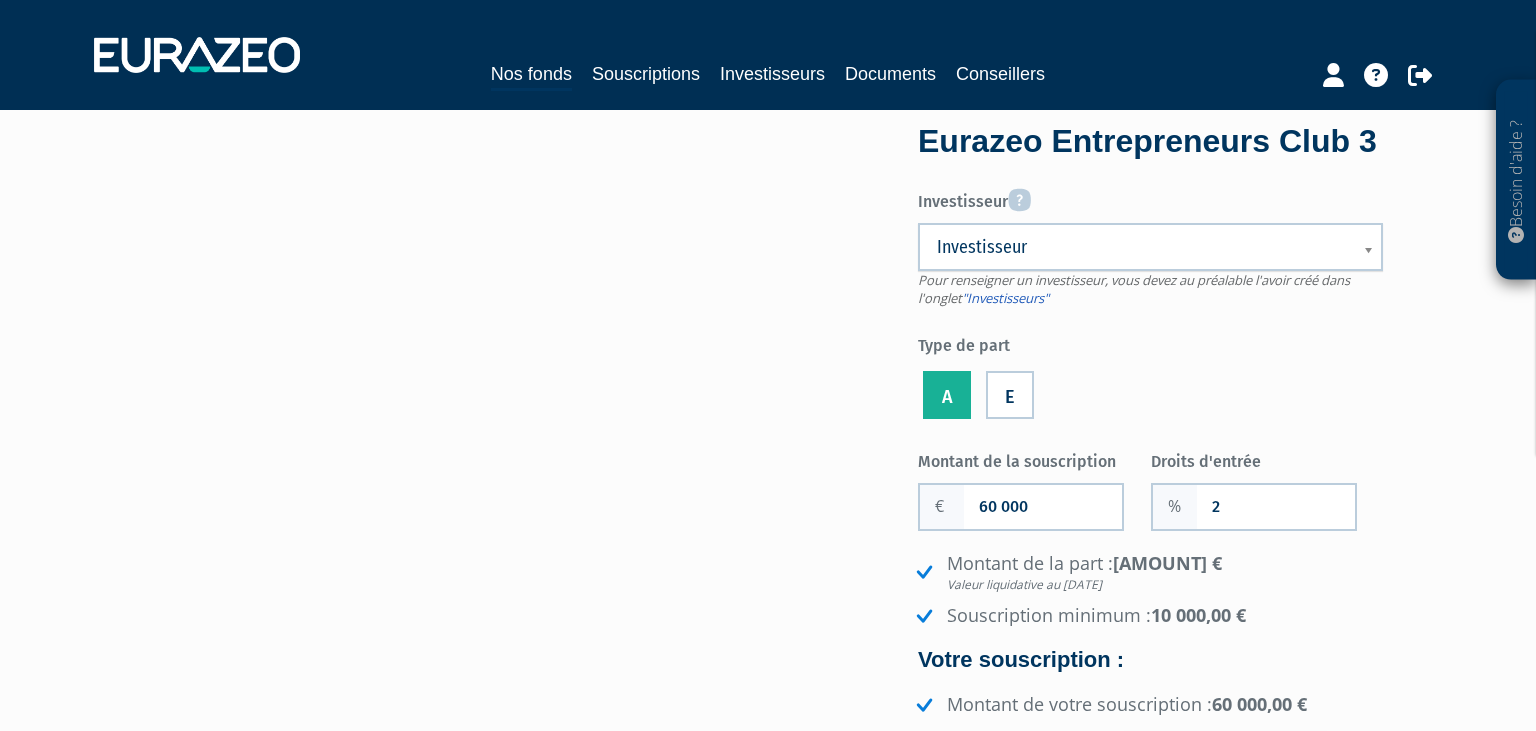 scroll, scrollTop: 61, scrollLeft: 0, axis: vertical 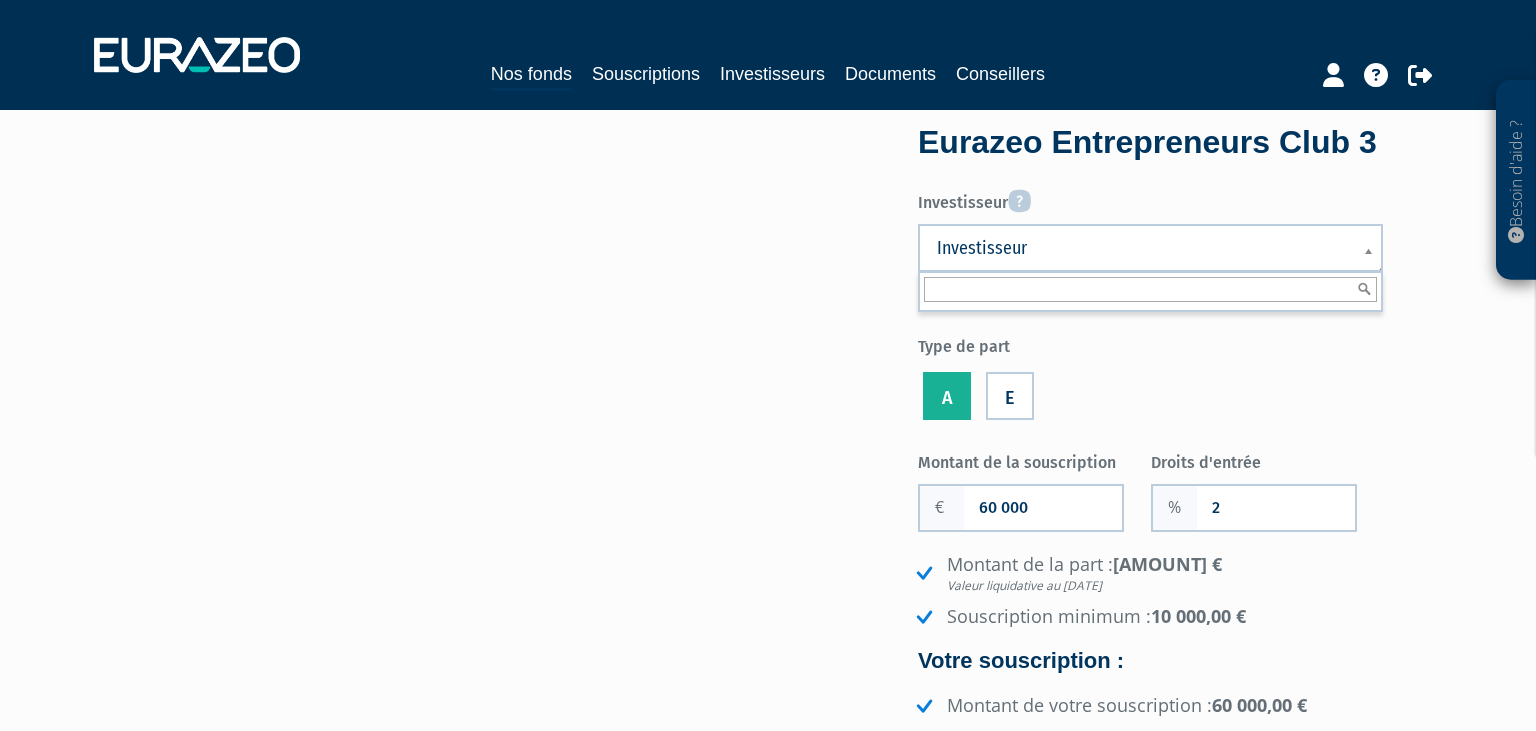 click at bounding box center [1372, 262] 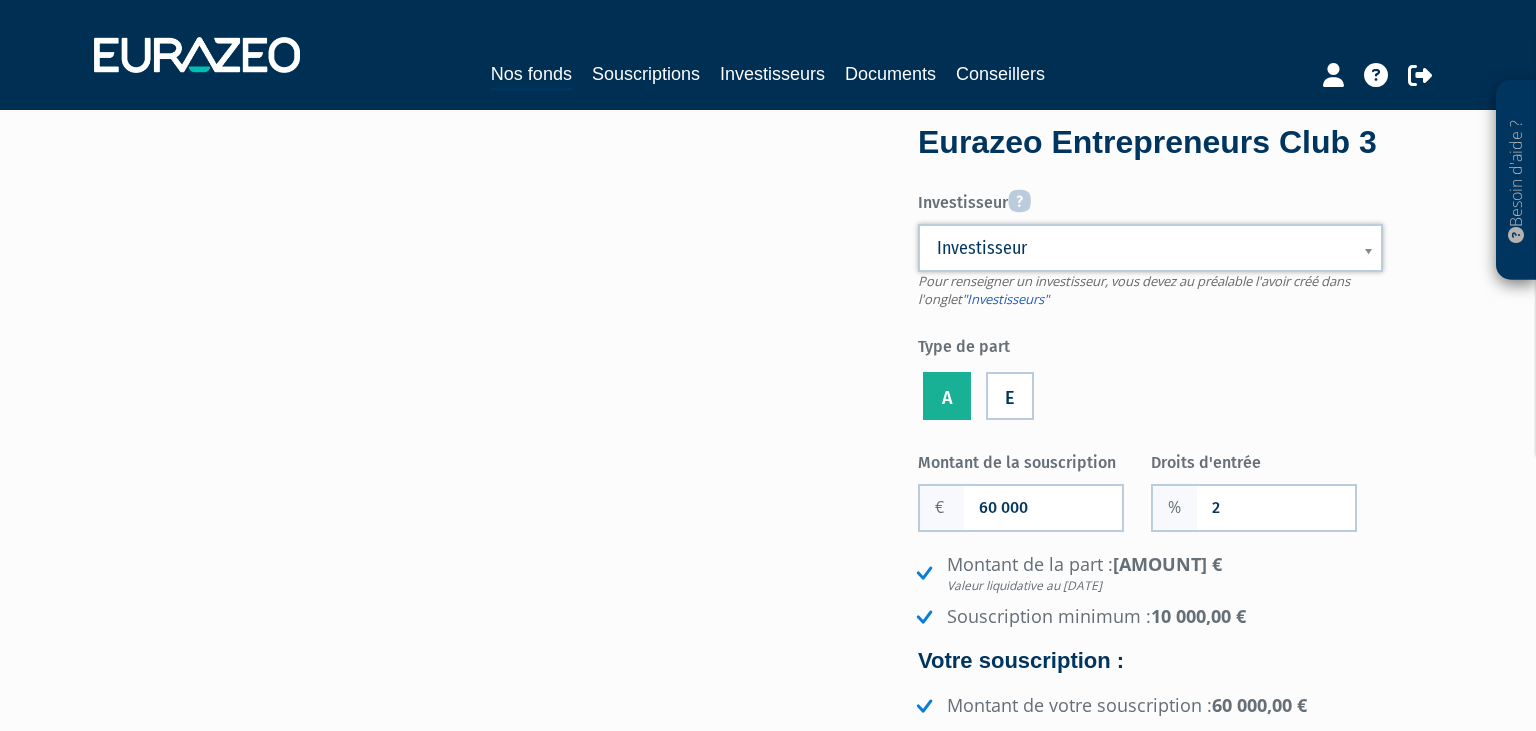 click at bounding box center [1372, 262] 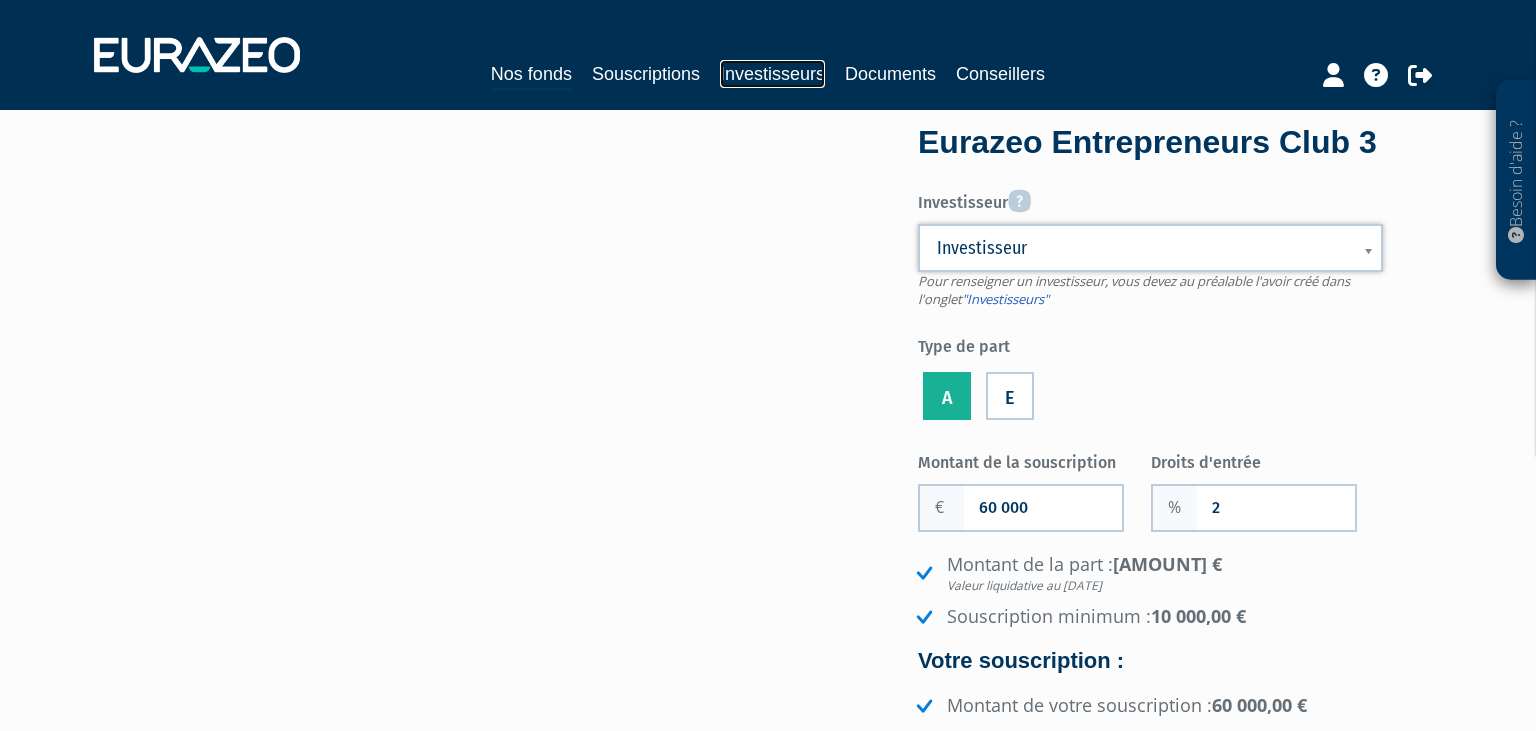 click on "Investisseurs" at bounding box center (772, 74) 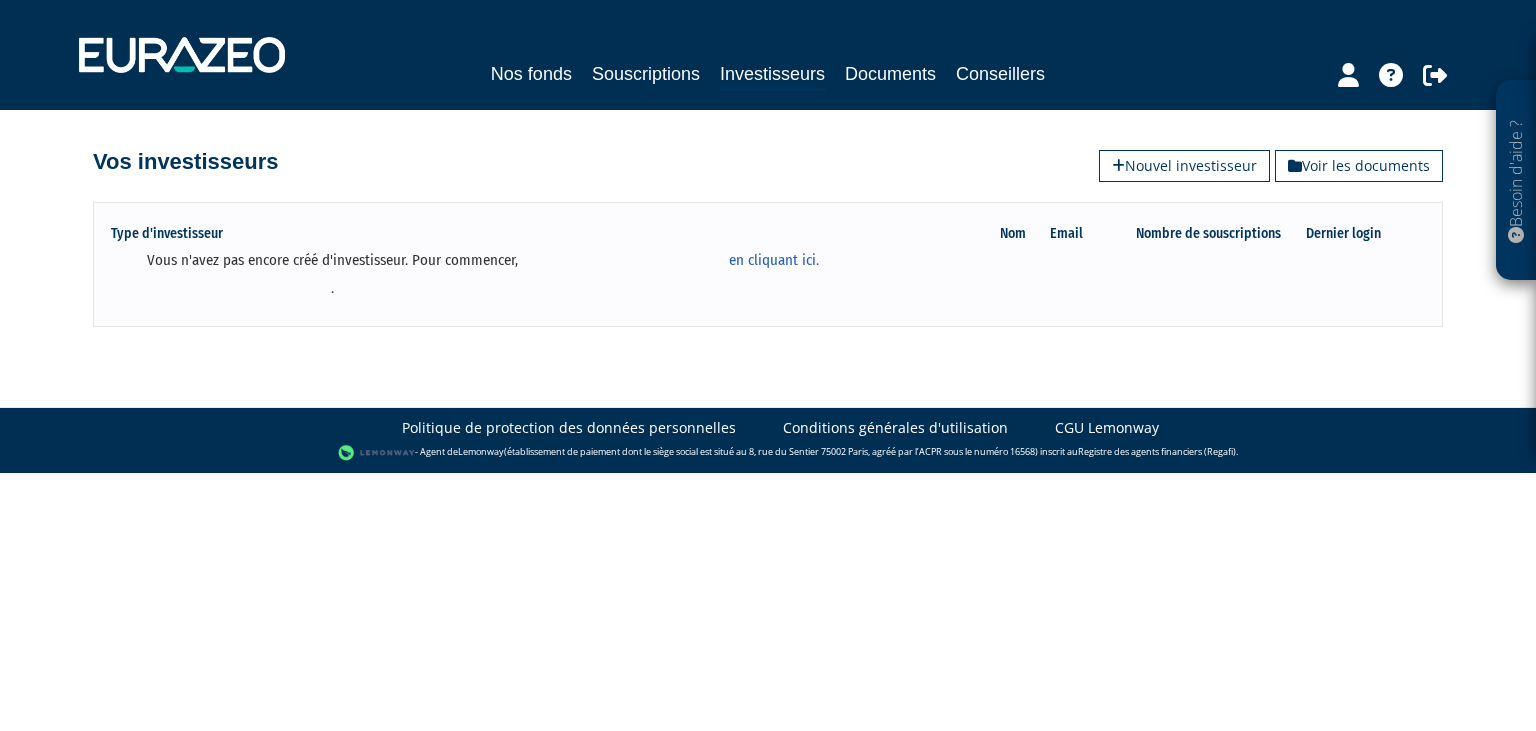scroll, scrollTop: 0, scrollLeft: 0, axis: both 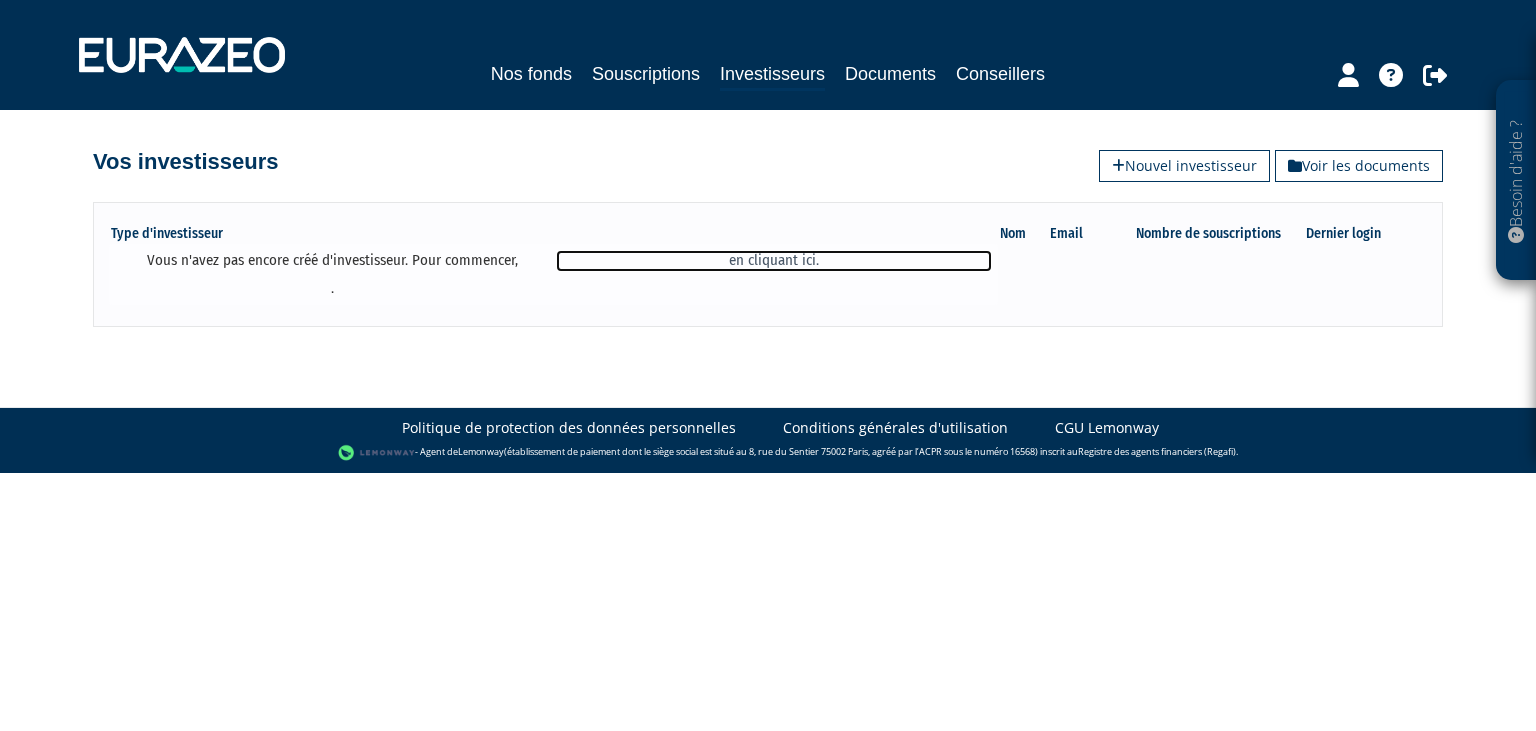 click on "en cliquant ici." at bounding box center [773, 260] 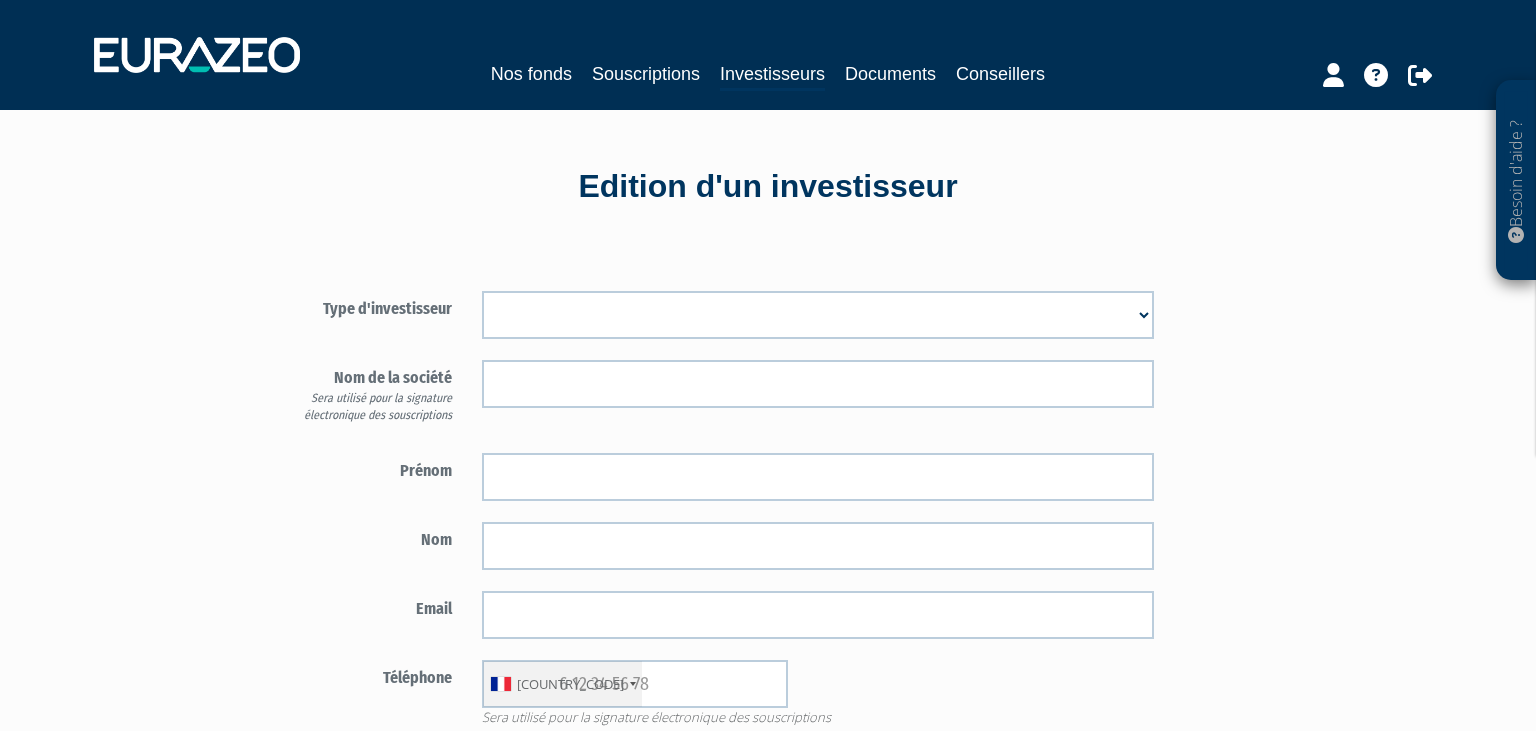 scroll, scrollTop: 0, scrollLeft: 0, axis: both 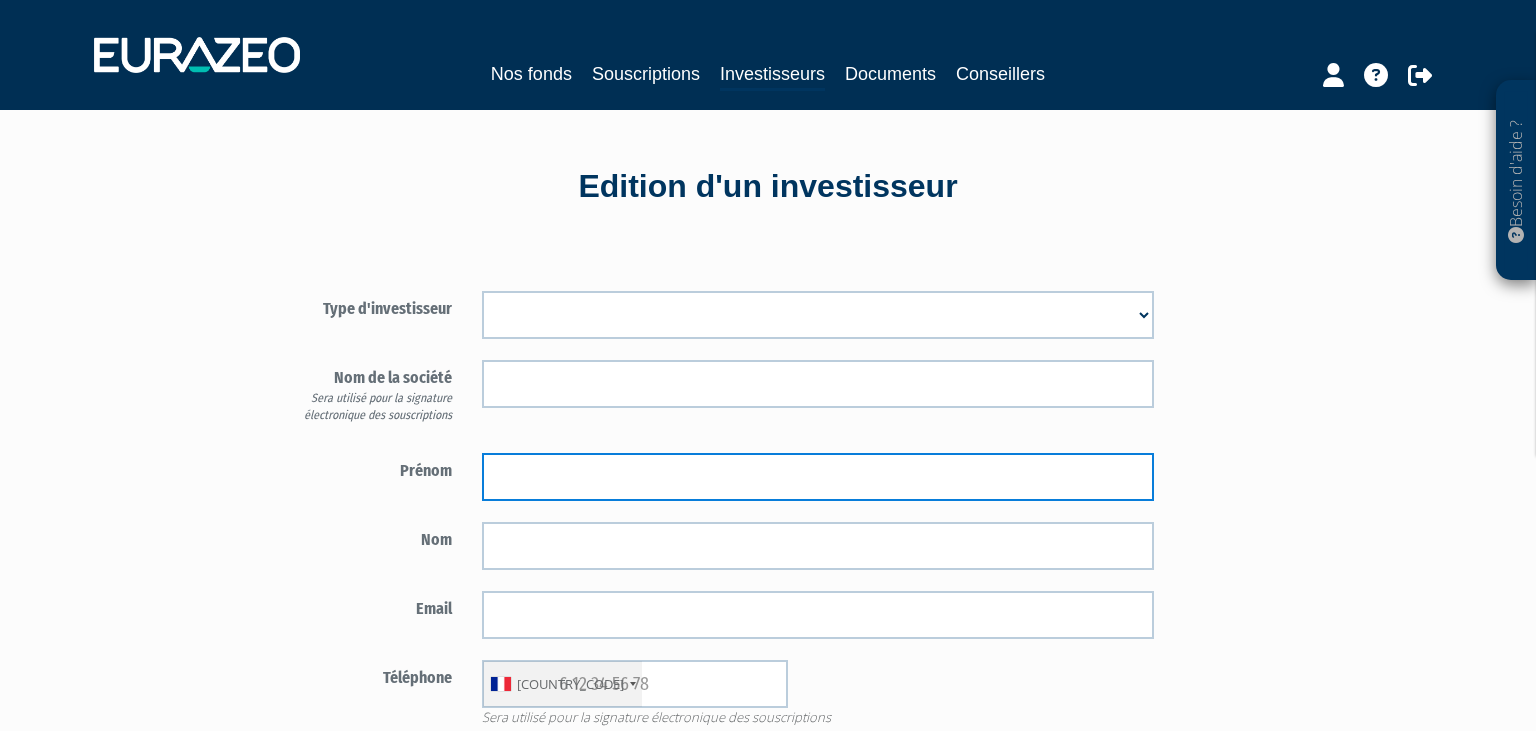 click at bounding box center [818, 477] 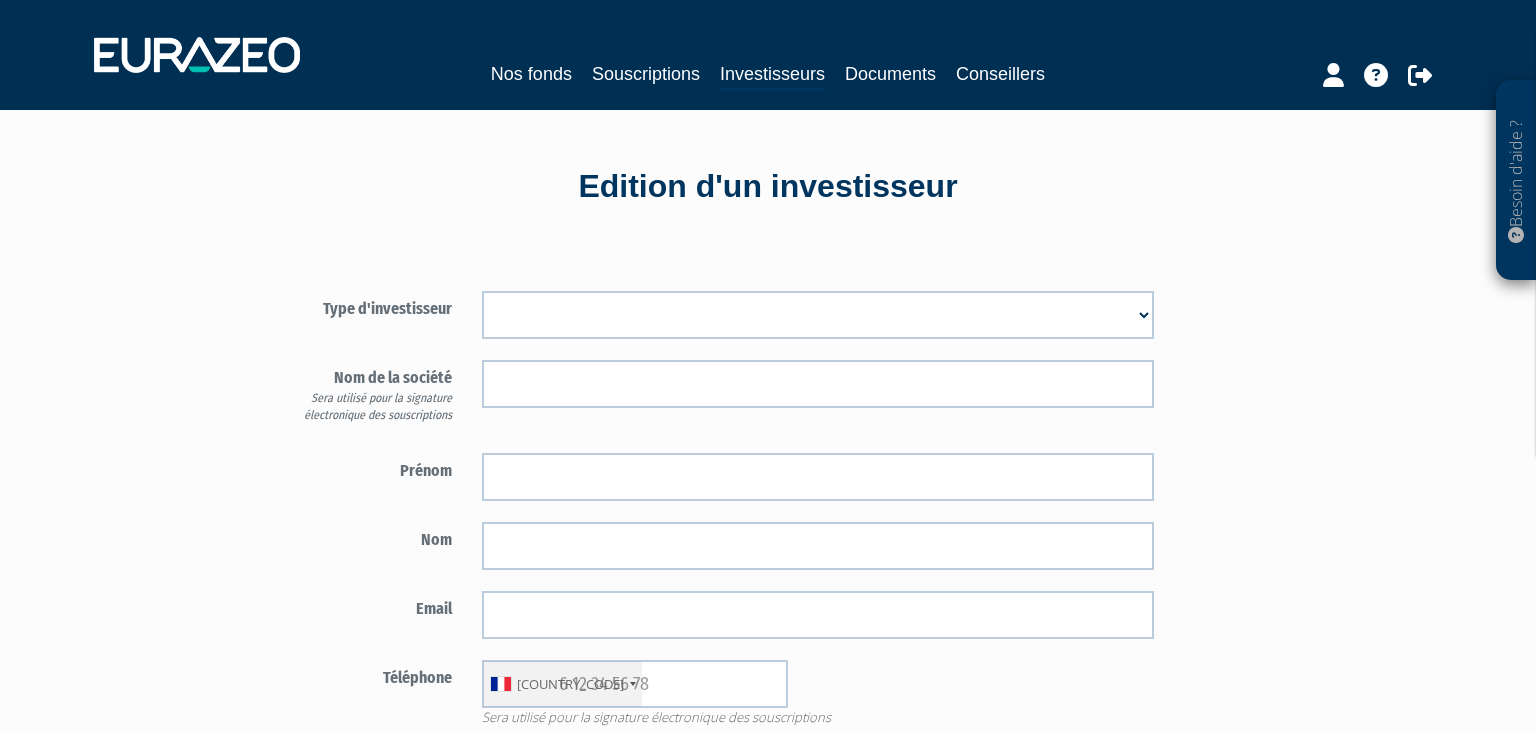 click on "[TITLE] [TITLE] [TITLE]" at bounding box center [818, 315] 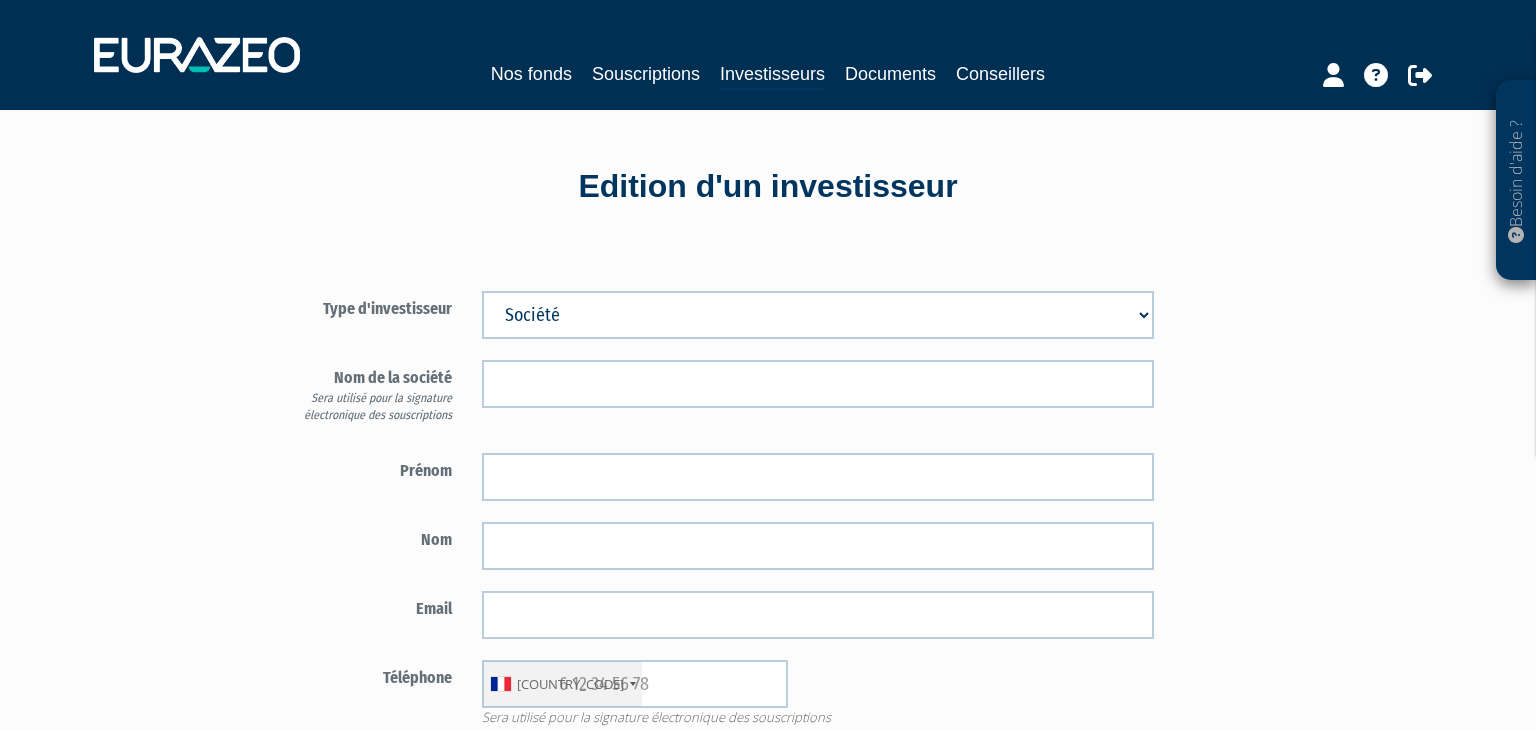click on "Société" at bounding box center [0, 0] 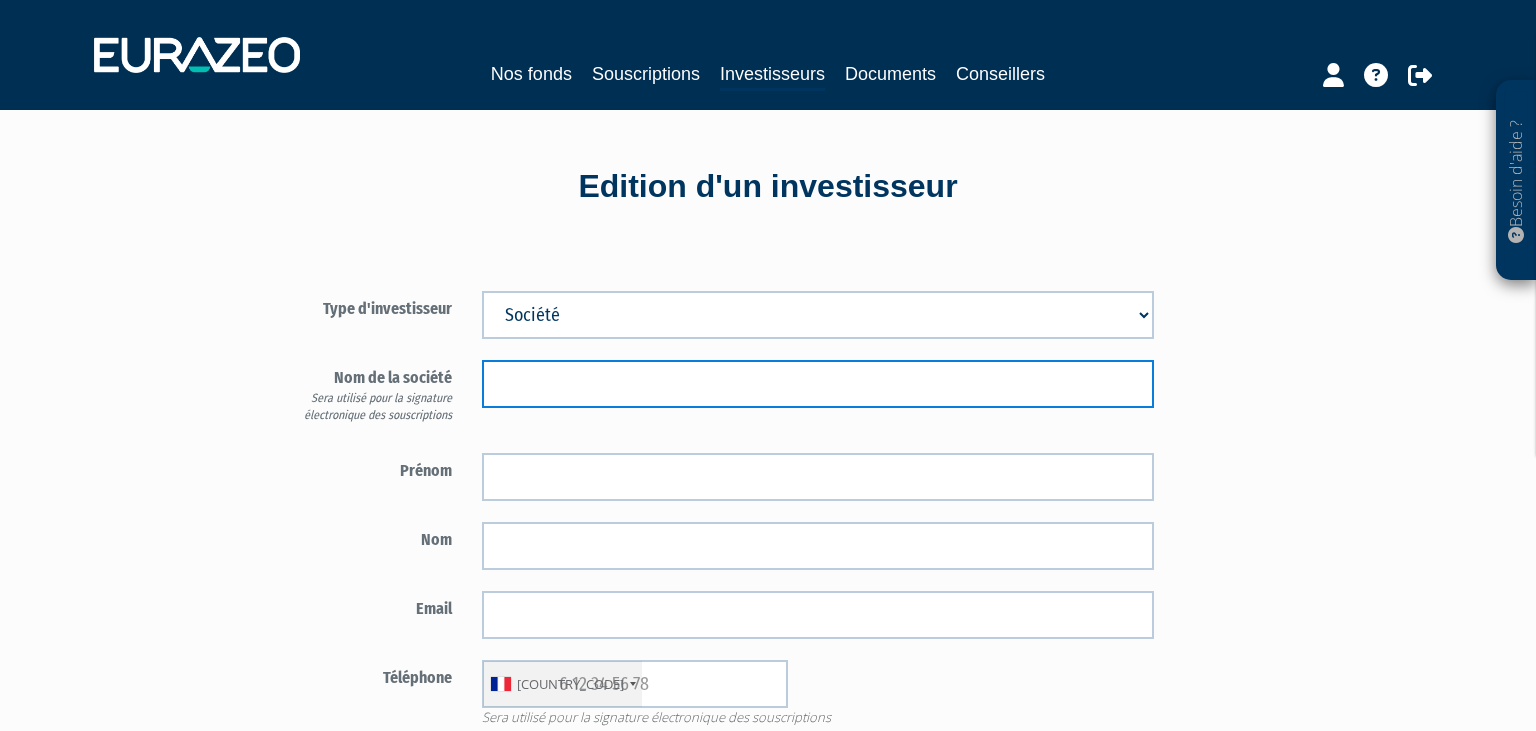 click at bounding box center [818, 384] 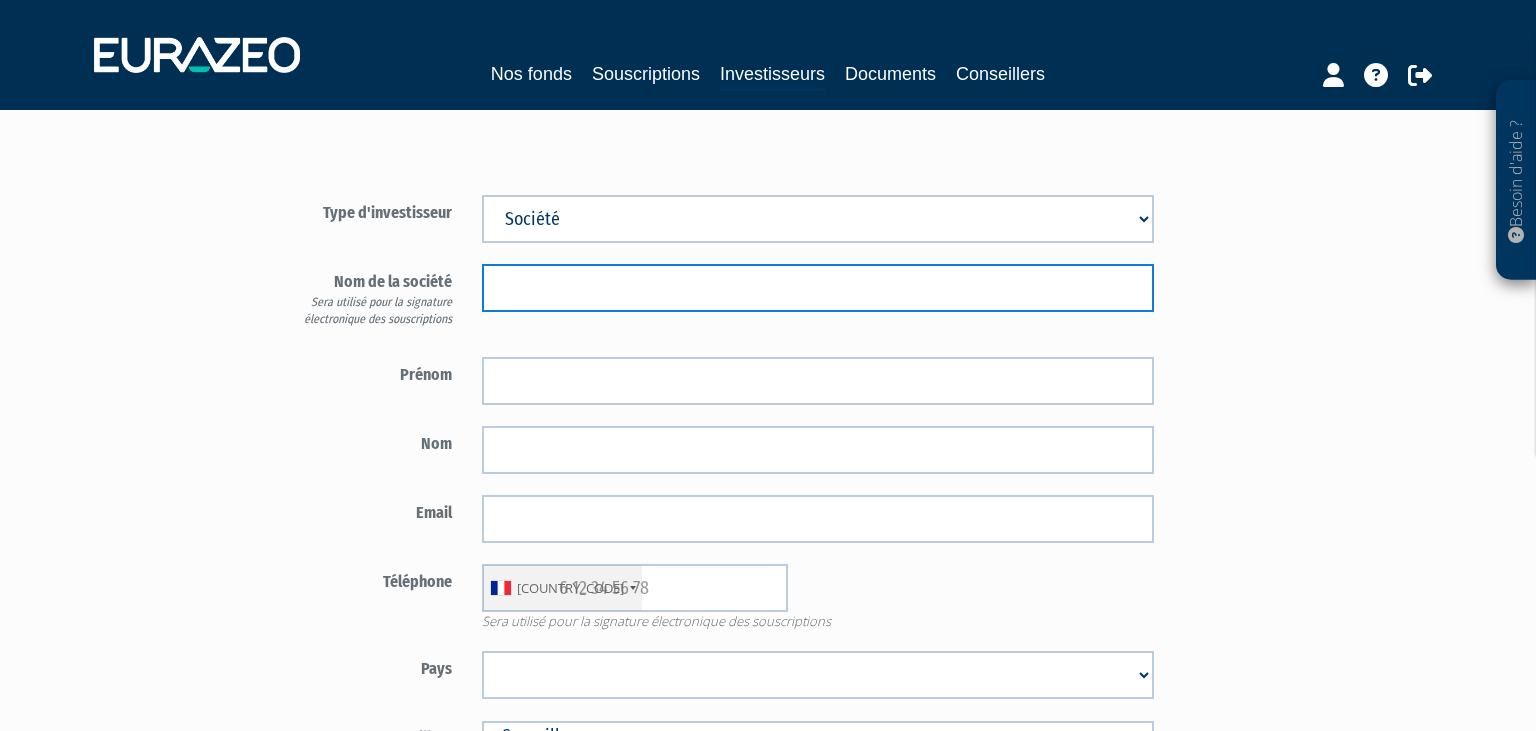 scroll, scrollTop: 0, scrollLeft: 0, axis: both 